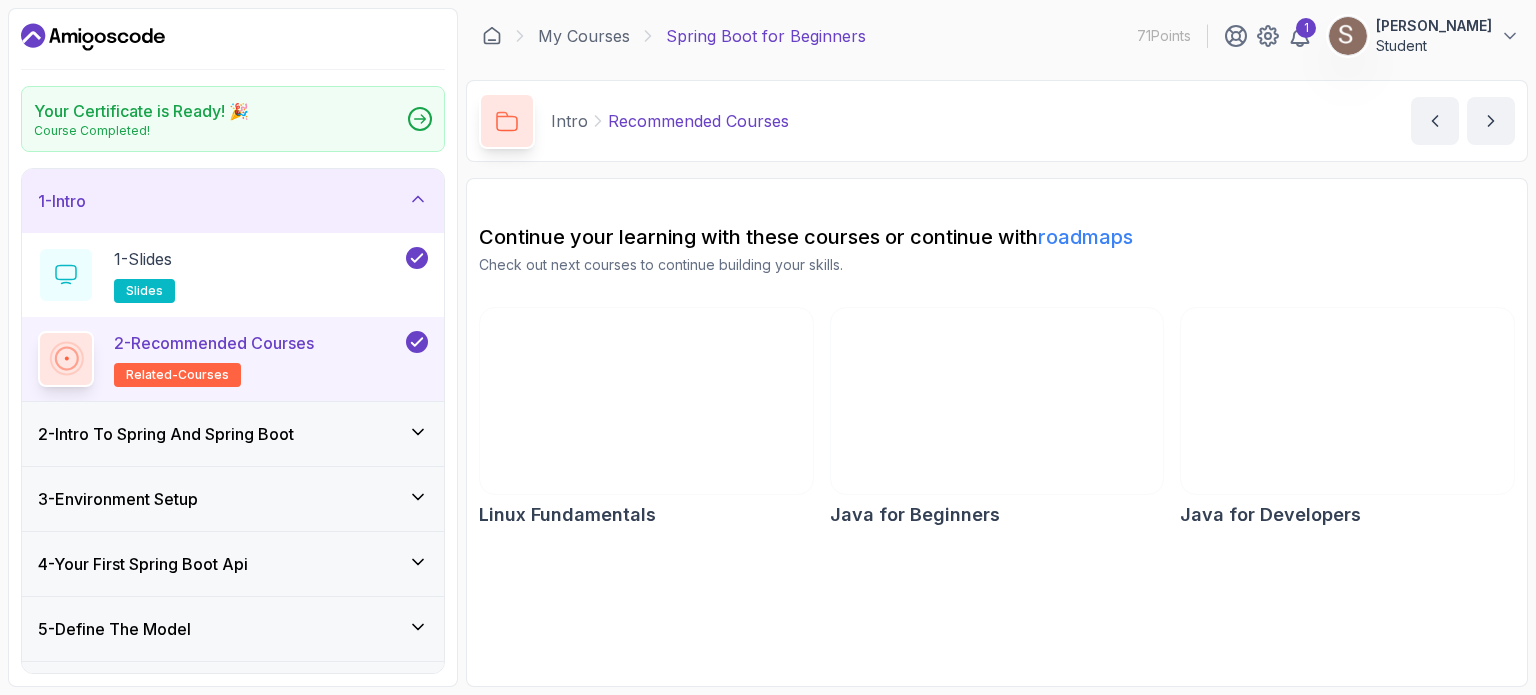 scroll, scrollTop: 0, scrollLeft: 0, axis: both 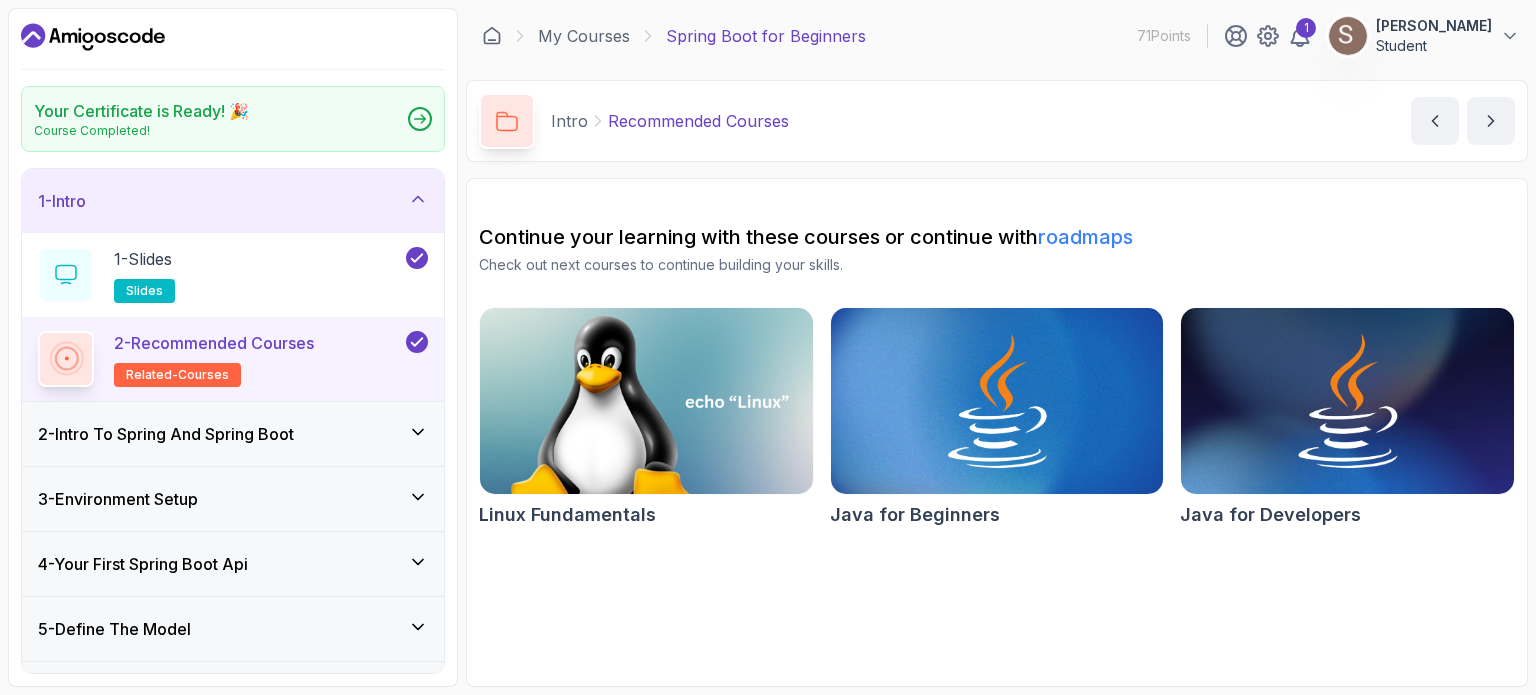 click on "Spring Boot for Beginners" at bounding box center [766, 36] 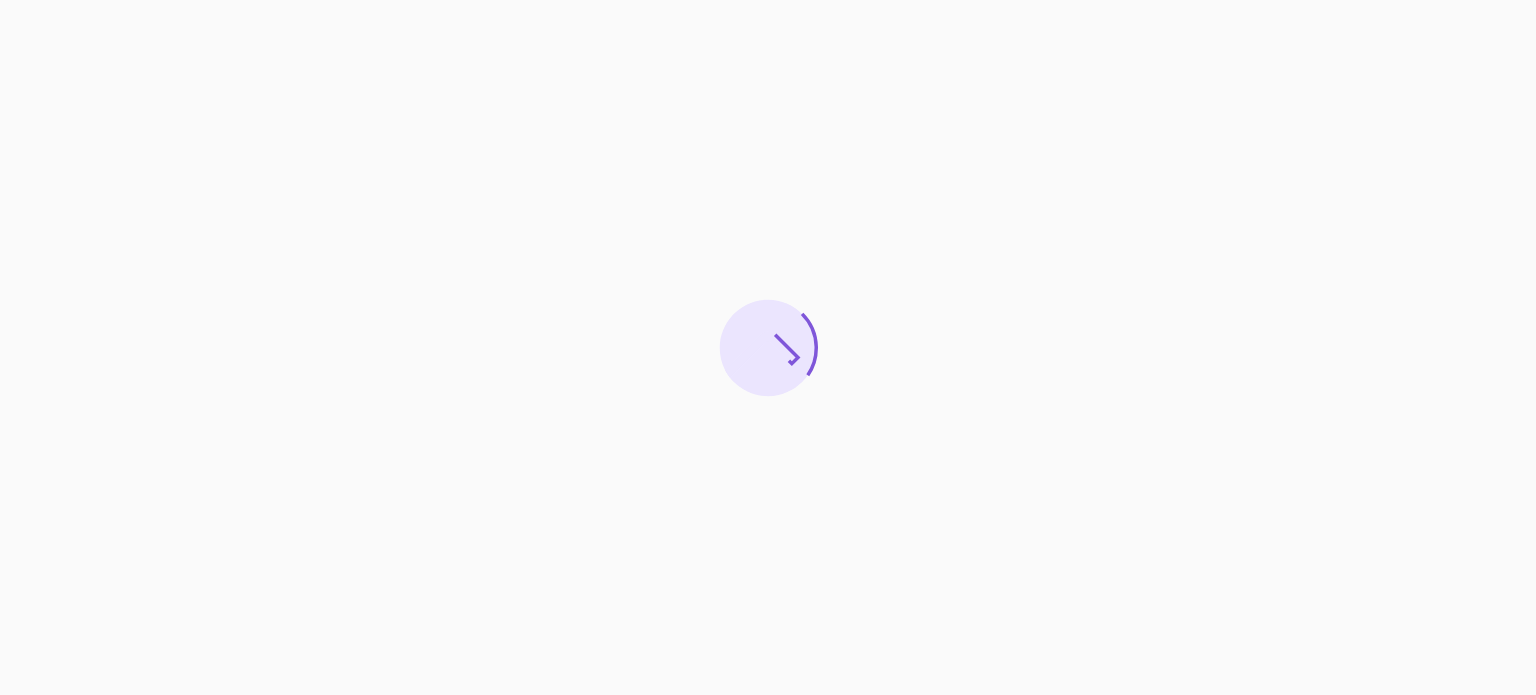scroll, scrollTop: 0, scrollLeft: 0, axis: both 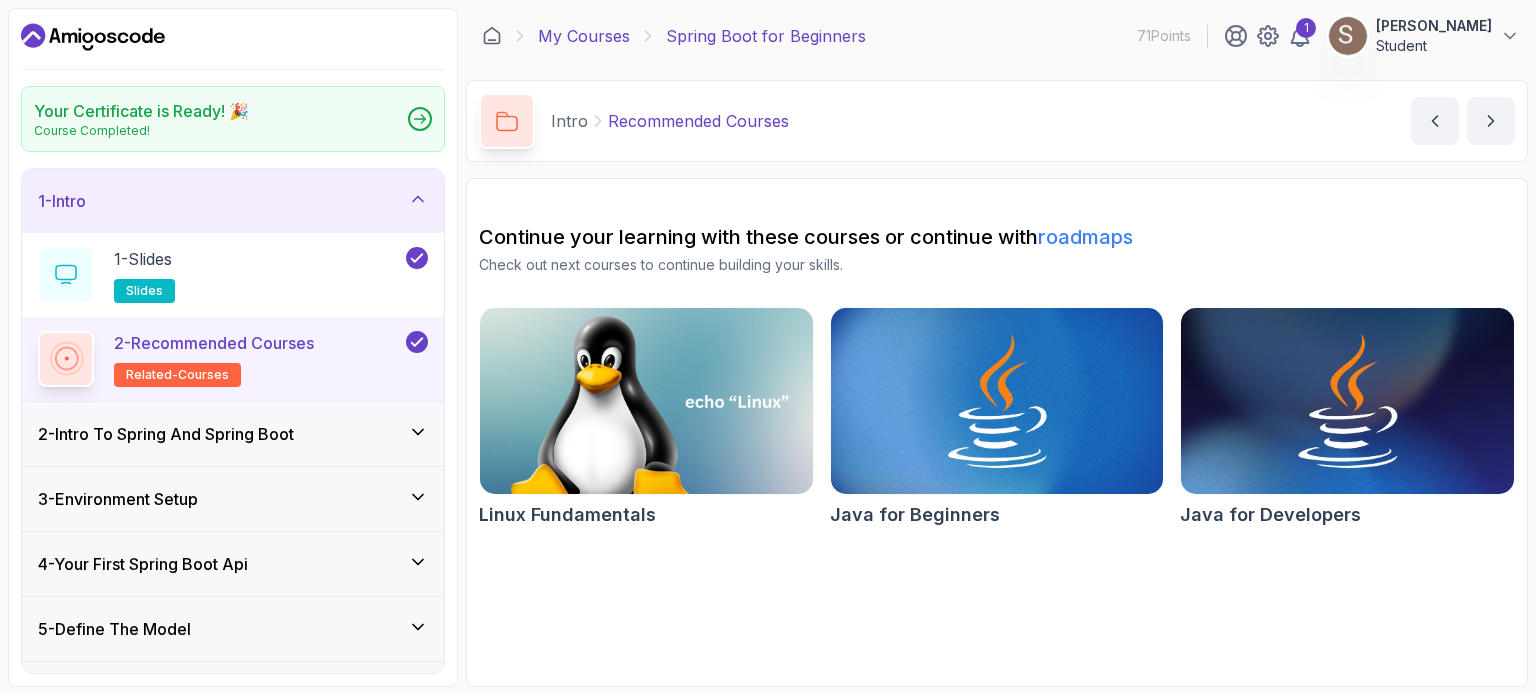 click on "My Courses" at bounding box center (584, 36) 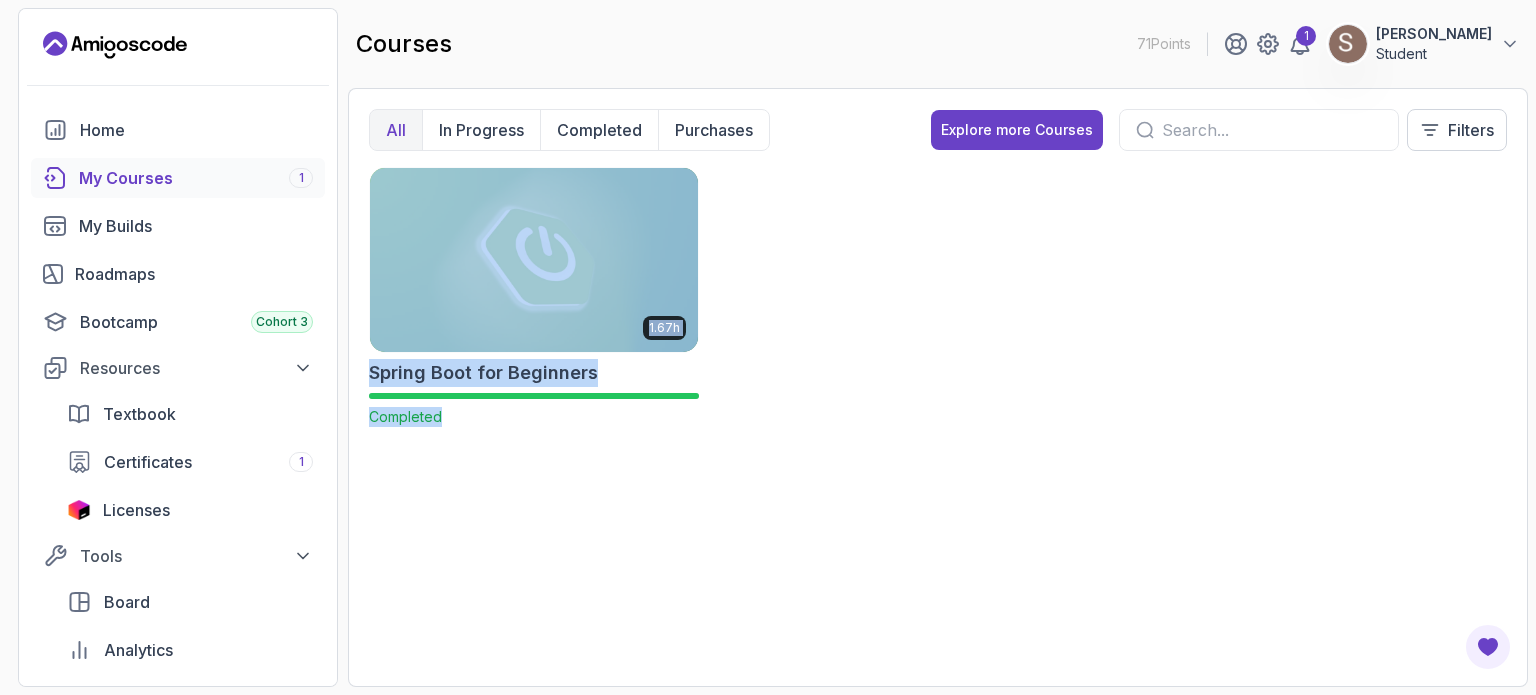 drag, startPoint x: 991, startPoint y: 235, endPoint x: 1251, endPoint y: 401, distance: 308.47366 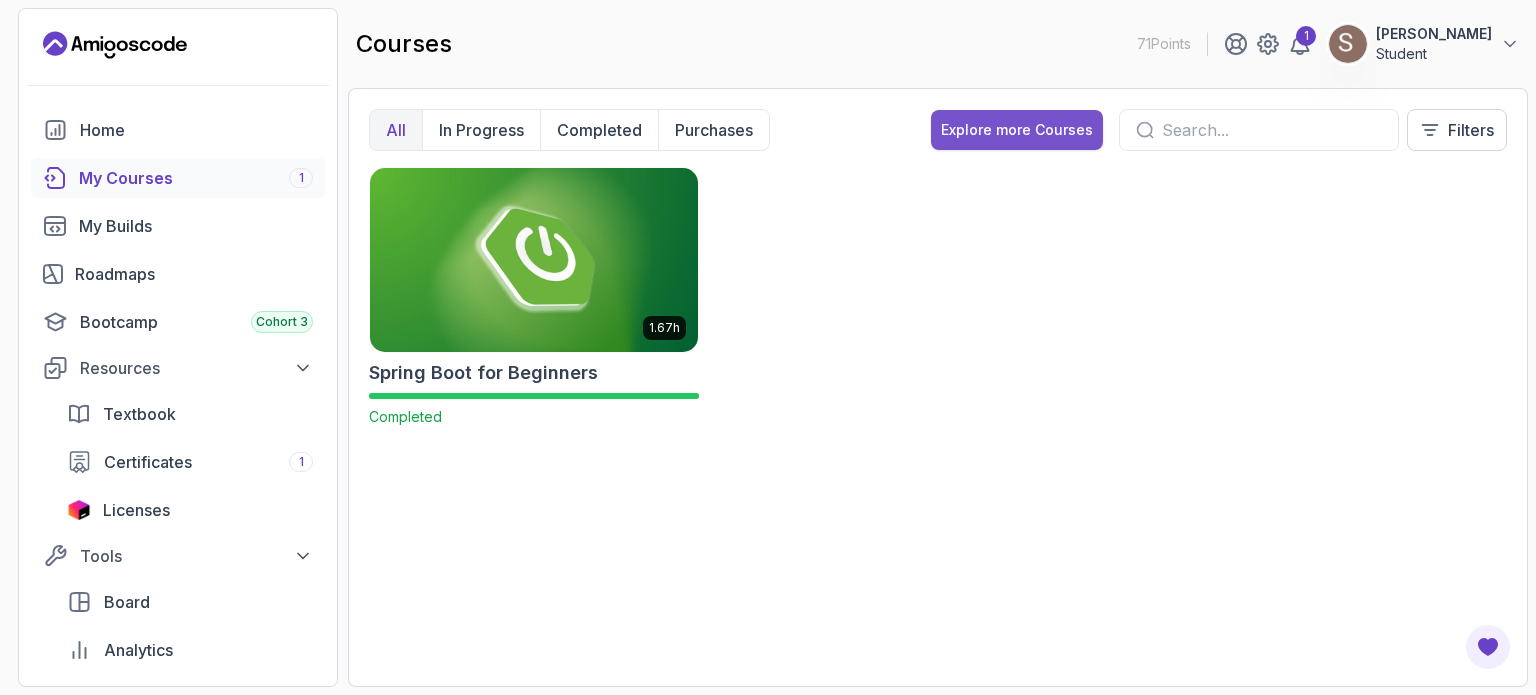 click on "Explore more Courses" at bounding box center (1017, 130) 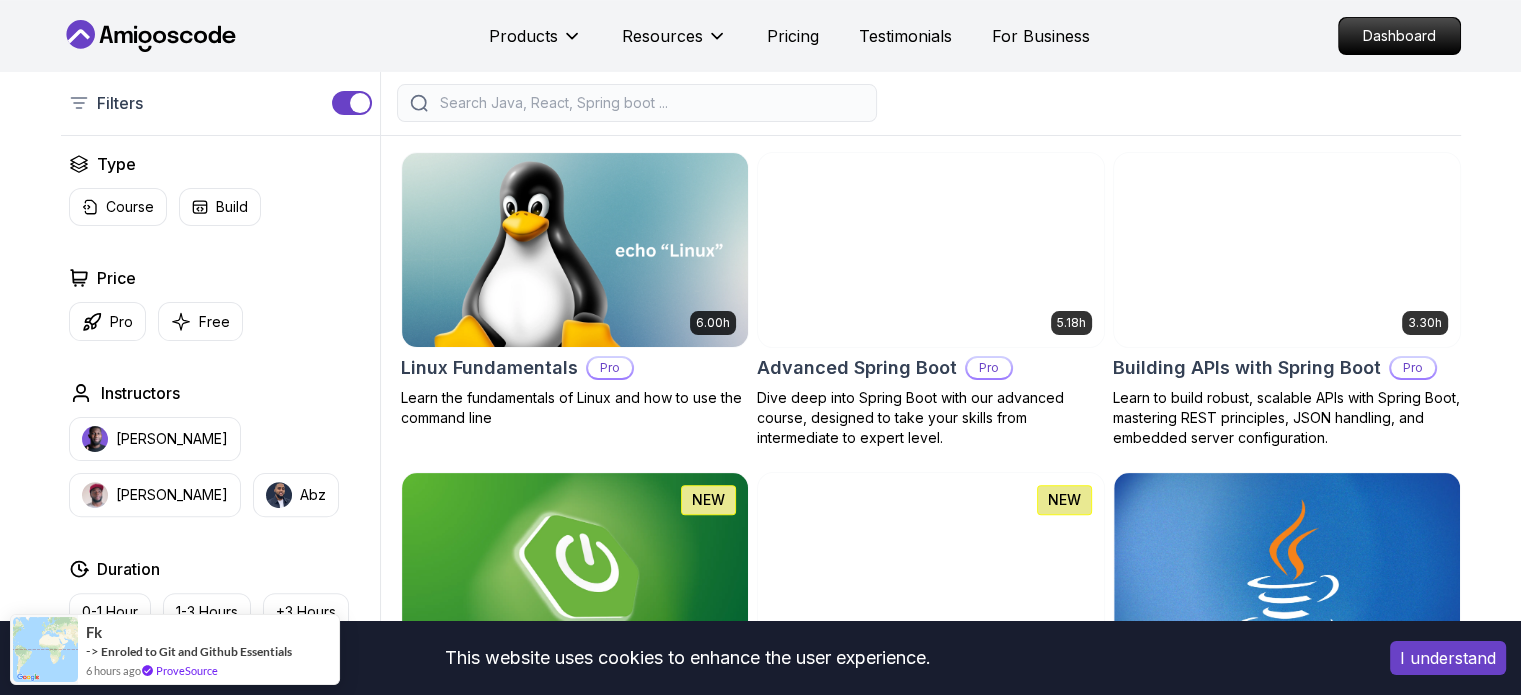 scroll, scrollTop: 478, scrollLeft: 0, axis: vertical 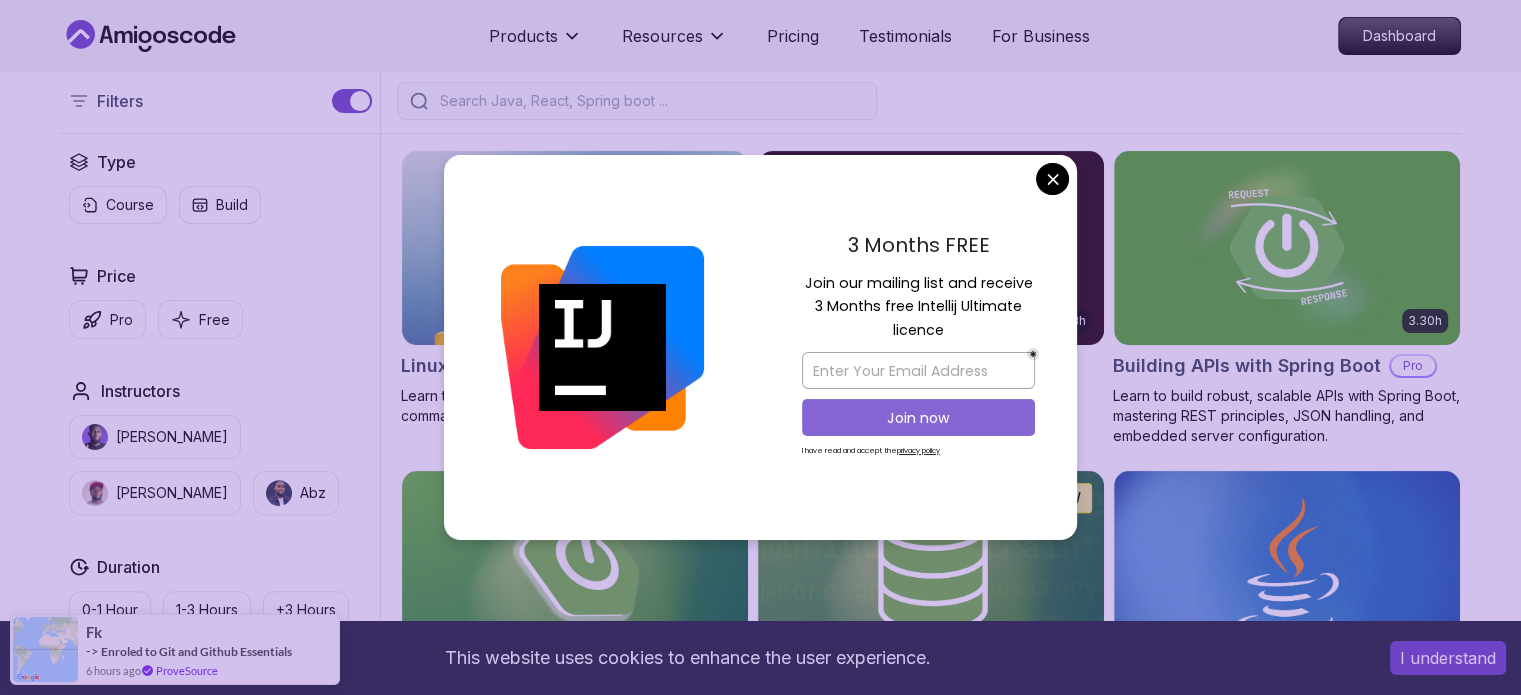 click on "Join now" at bounding box center (918, 418) 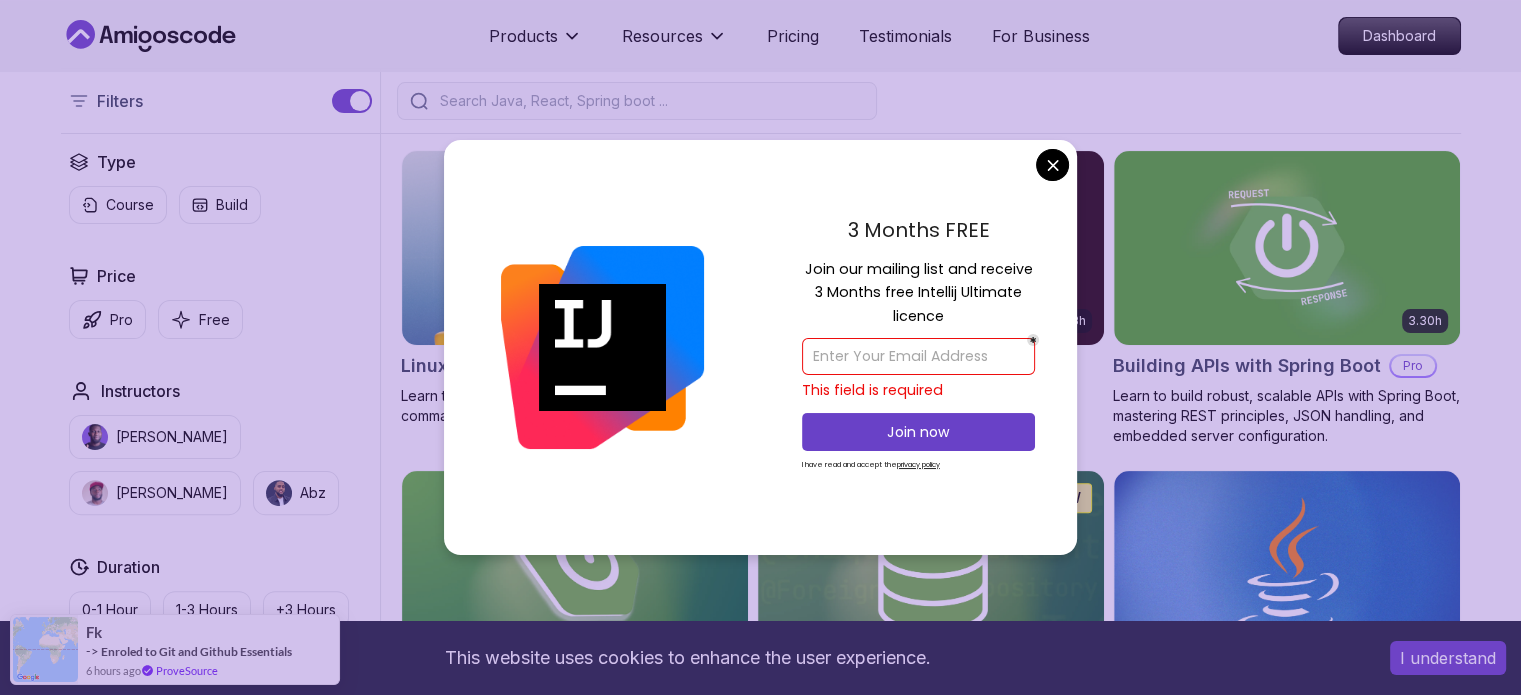 click at bounding box center [918, 356] 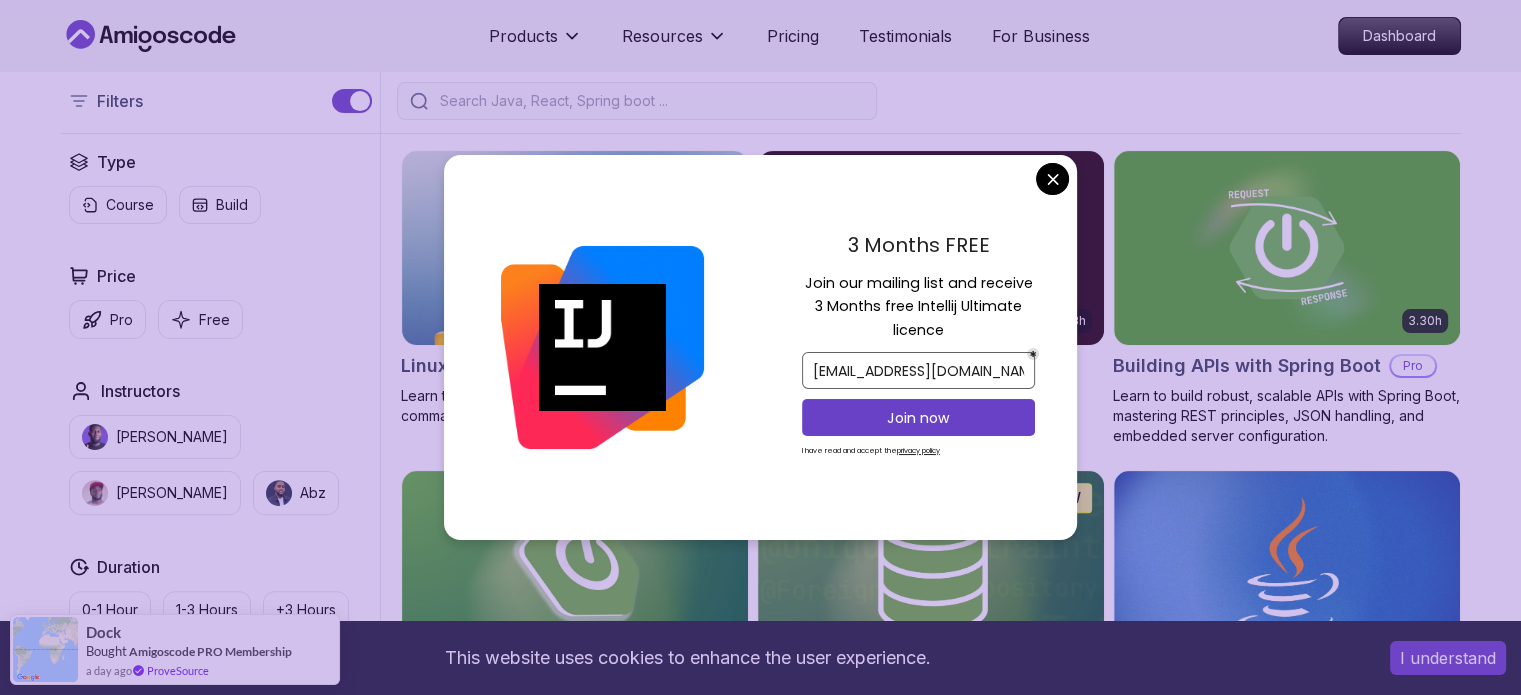 click on "tawarshravni@gmail.com" at bounding box center (918, 370) 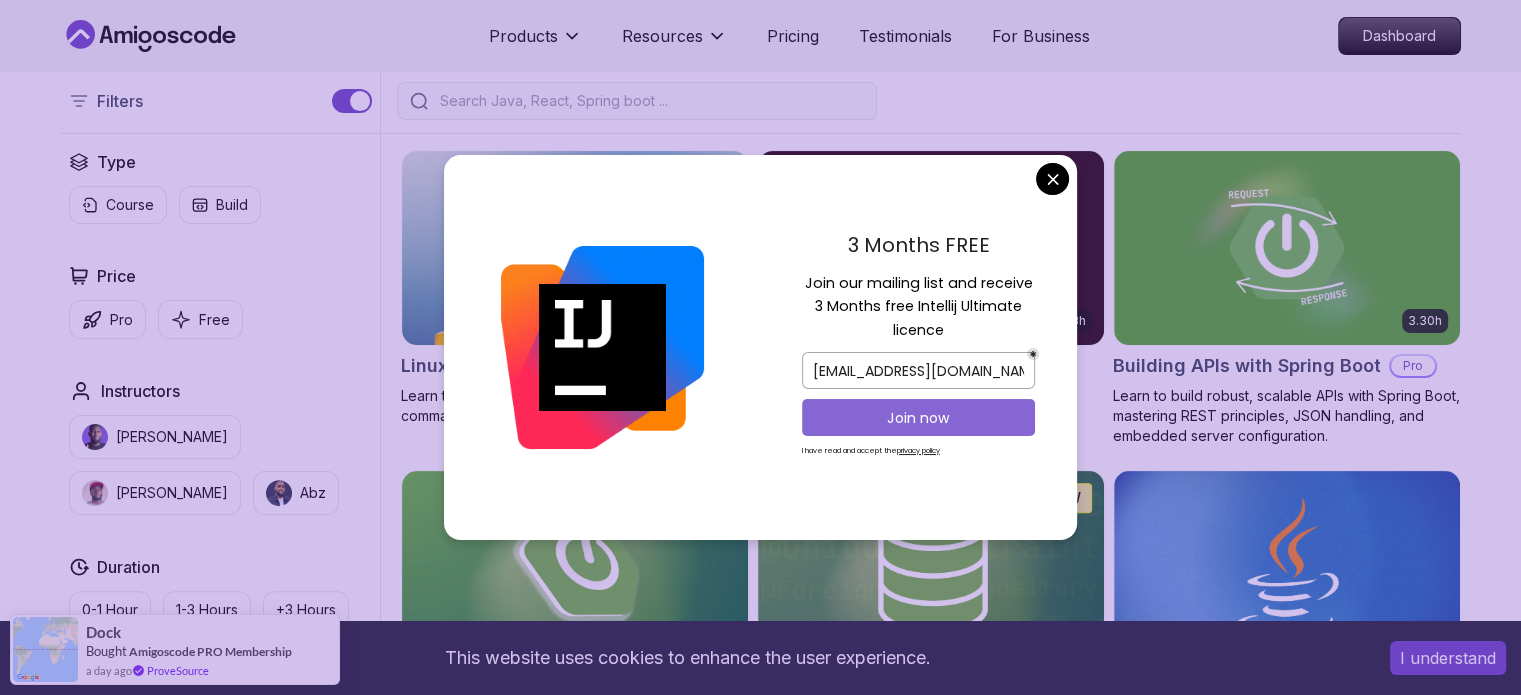 type on "talwarshravni@gmail.com" 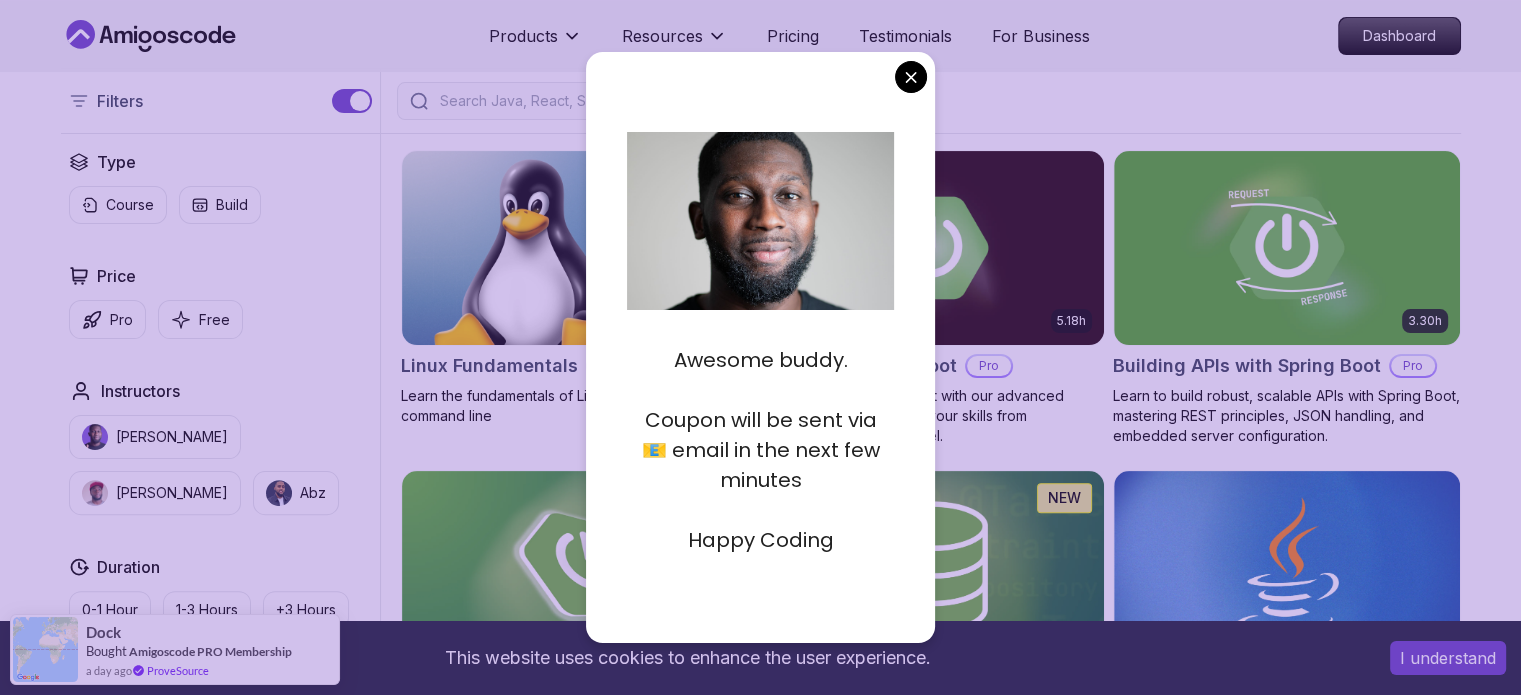 click on "This website uses cookies to enhance the user experience. I understand Products Resources Pricing Testimonials For Business Dashboard Products Resources Pricing Testimonials For Business Dashboard All Courses Learn Java, Spring Boot, DevOps & More with Amigoscode Premium Courses Master in-demand skills like Java, Spring Boot, DevOps, React, and more through hands-on, expert-led courses. Advance your software development career with real-world projects and practical learning. Filters Filters Type Course Build Price Pro Free Instructors Nelson Djalo Richard Abz Duration 0-1 Hour 1-3 Hours +3 Hours Track Front End Back End Dev Ops Full Stack Level Junior Mid-level Senior 6.00h Linux Fundamentals Pro Learn the fundamentals of Linux and how to use the command line 5.18h Advanced Spring Boot Pro Dive deep into Spring Boot with our advanced course, designed to take your skills from intermediate to expert level. 3.30h Building APIs with Spring Boot Pro 1.67h NEW Spring Boot for Beginners 6.65h NEW Spring Data JPA Pro" at bounding box center [760, 4447] 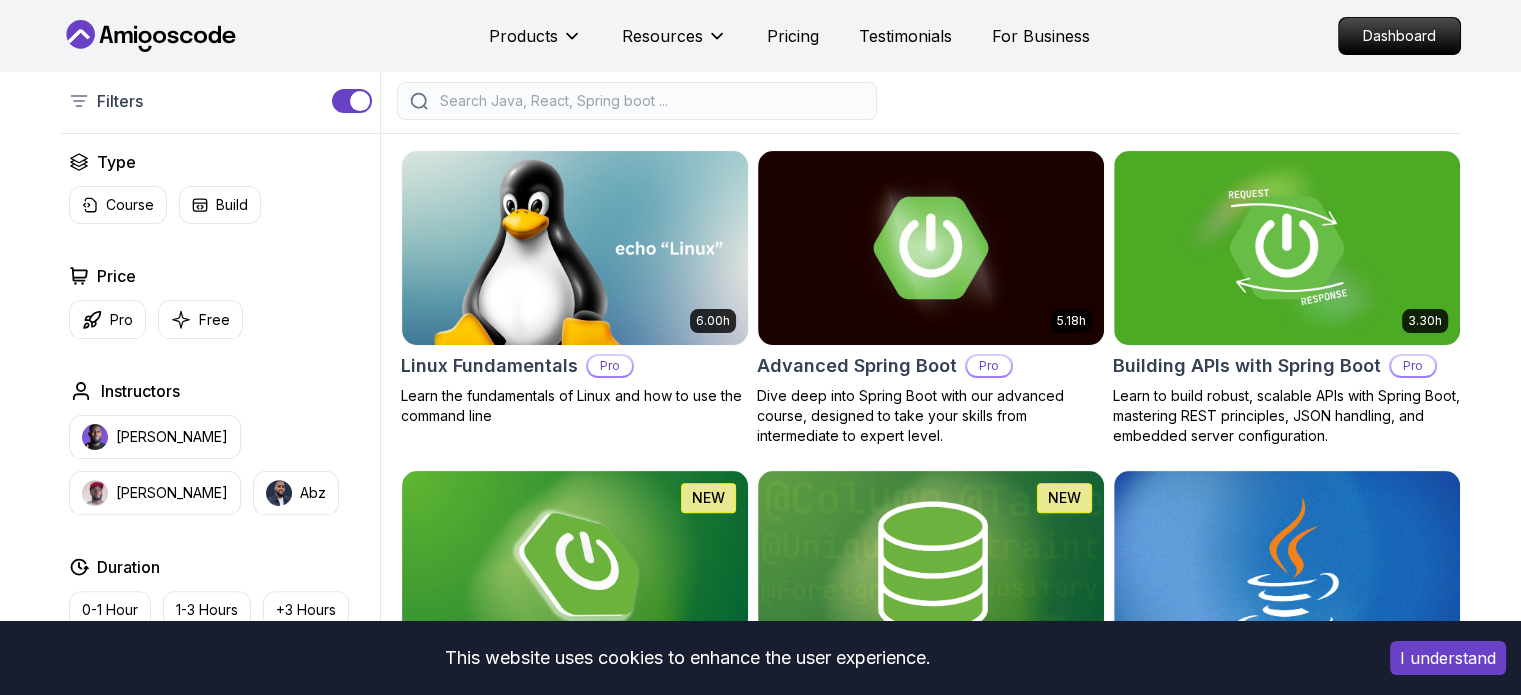 click on "I understand" at bounding box center (1448, 658) 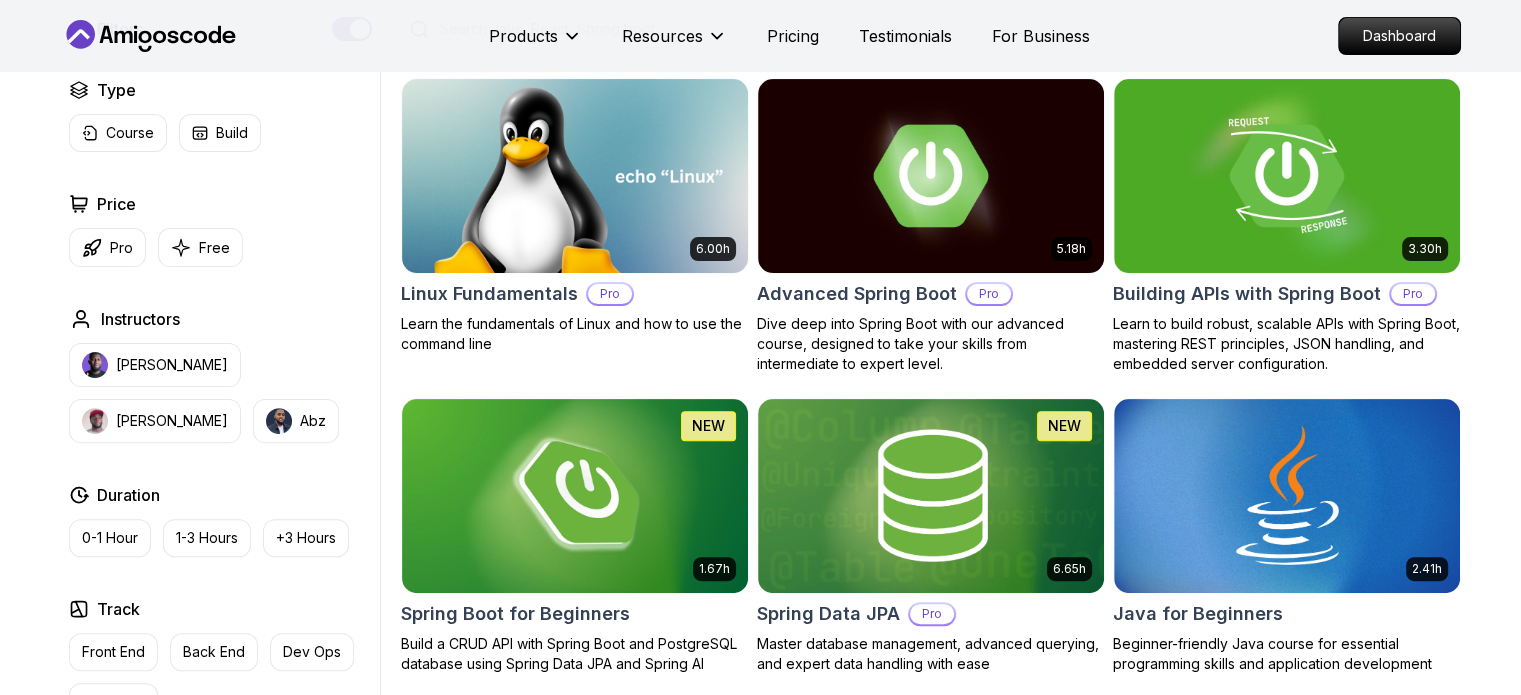 scroll, scrollTop: 552, scrollLeft: 0, axis: vertical 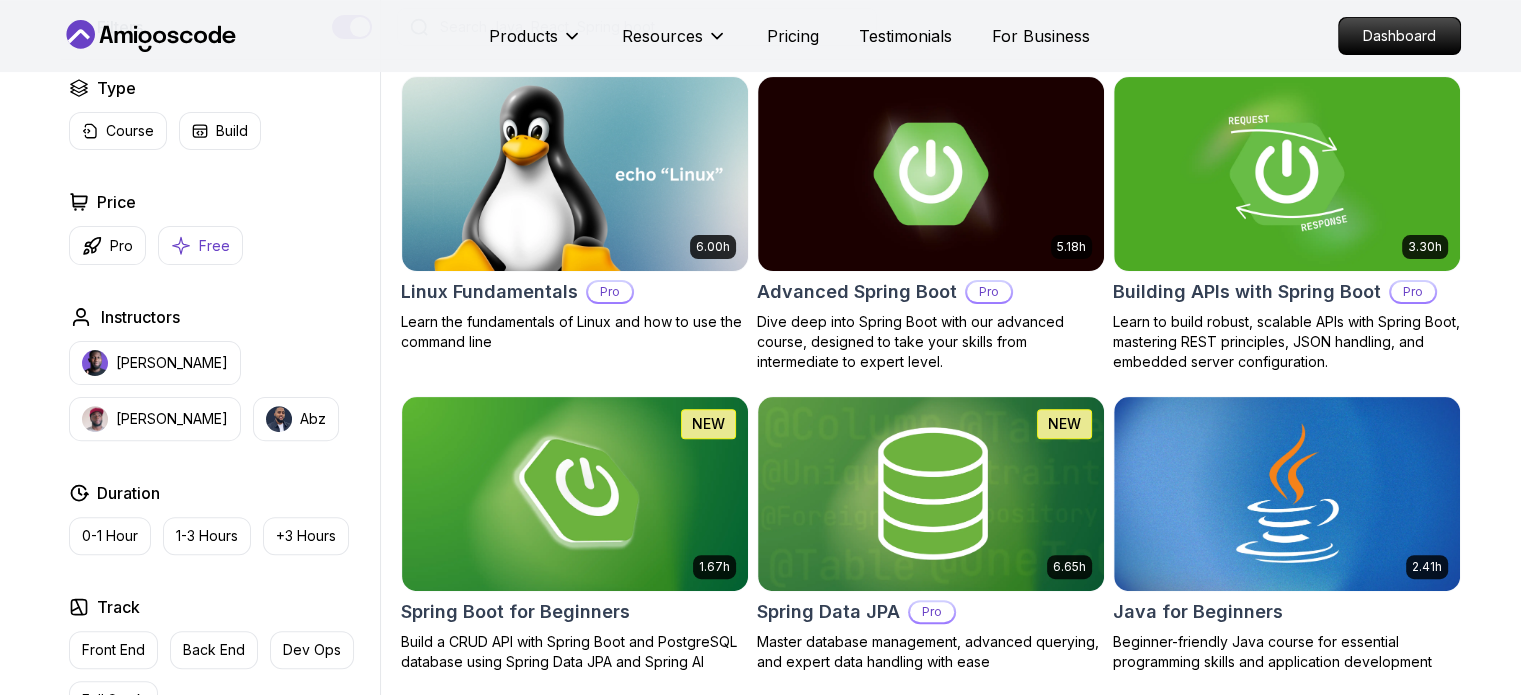 click on "Free" at bounding box center [214, 246] 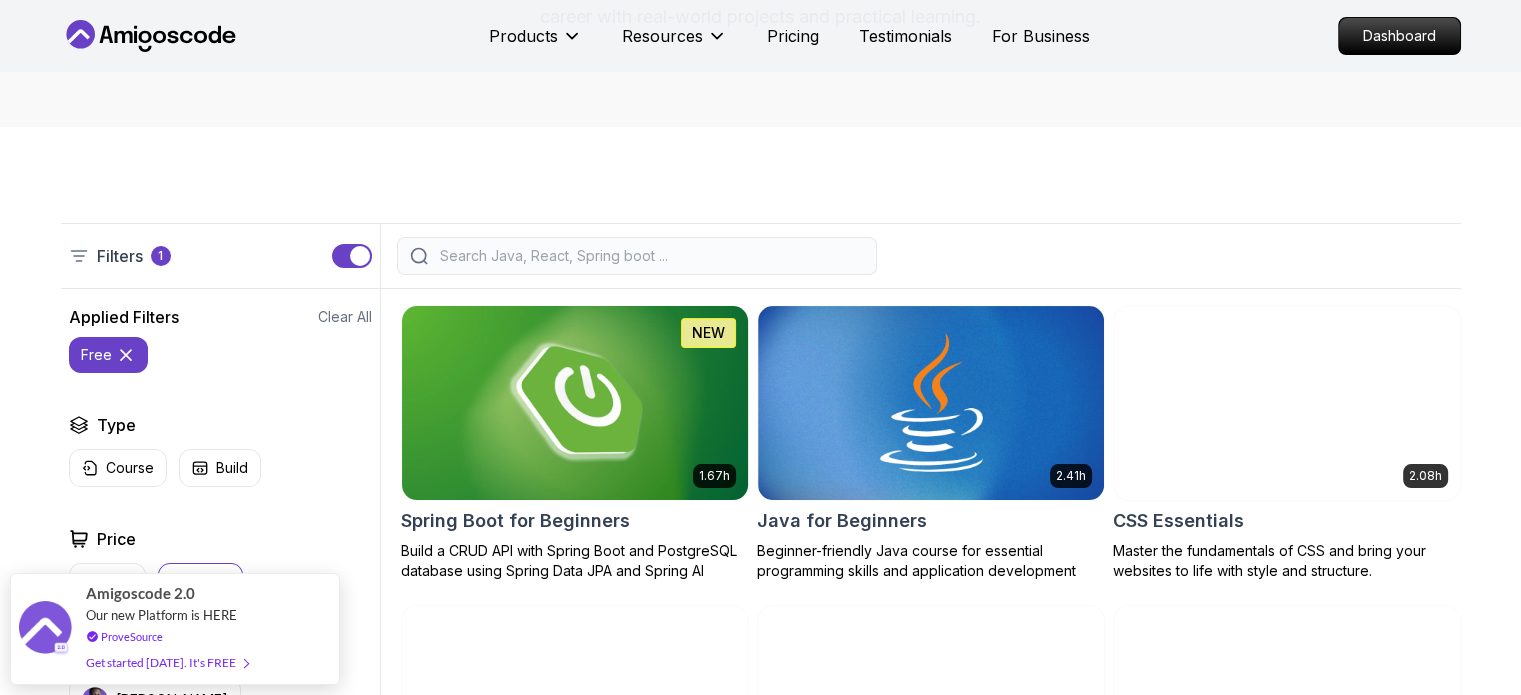 scroll, scrollTop: 340, scrollLeft: 0, axis: vertical 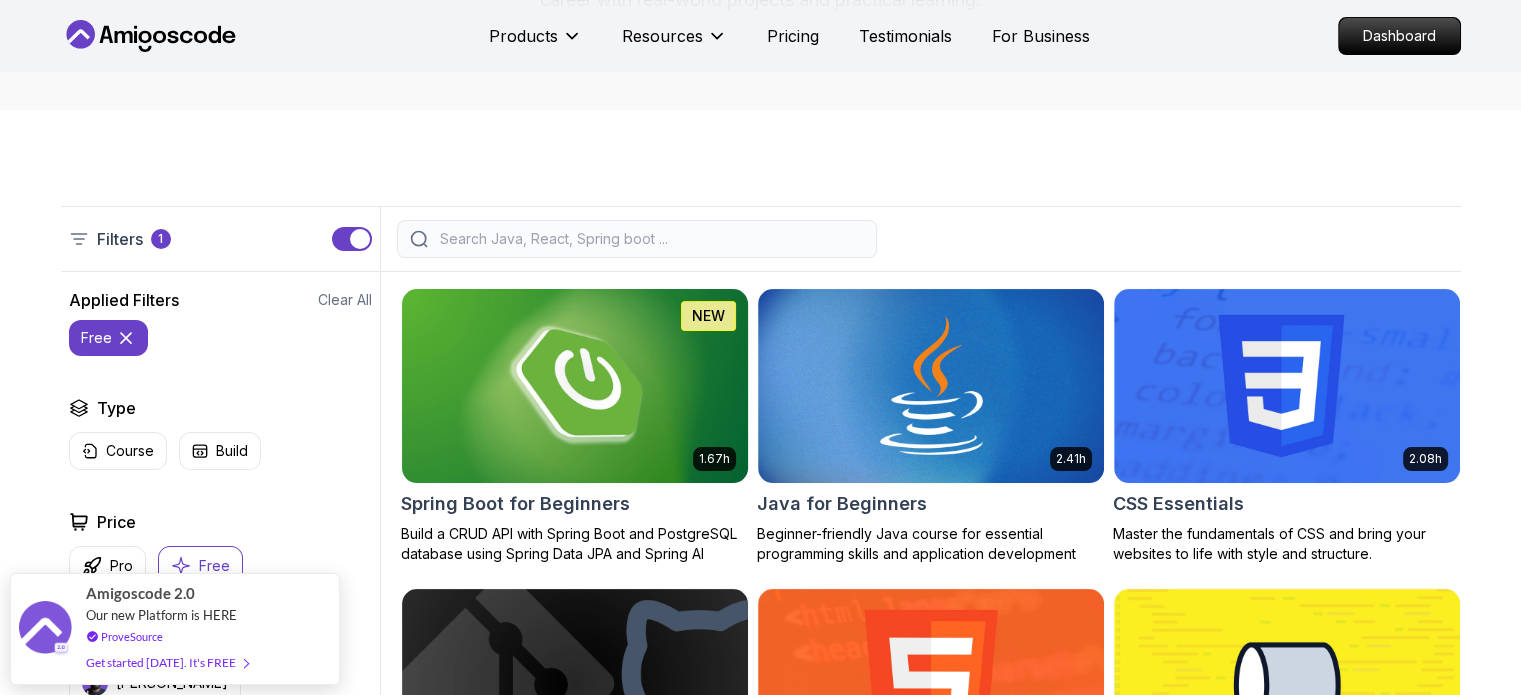 click on "Spring Boot for Beginners" at bounding box center [515, 504] 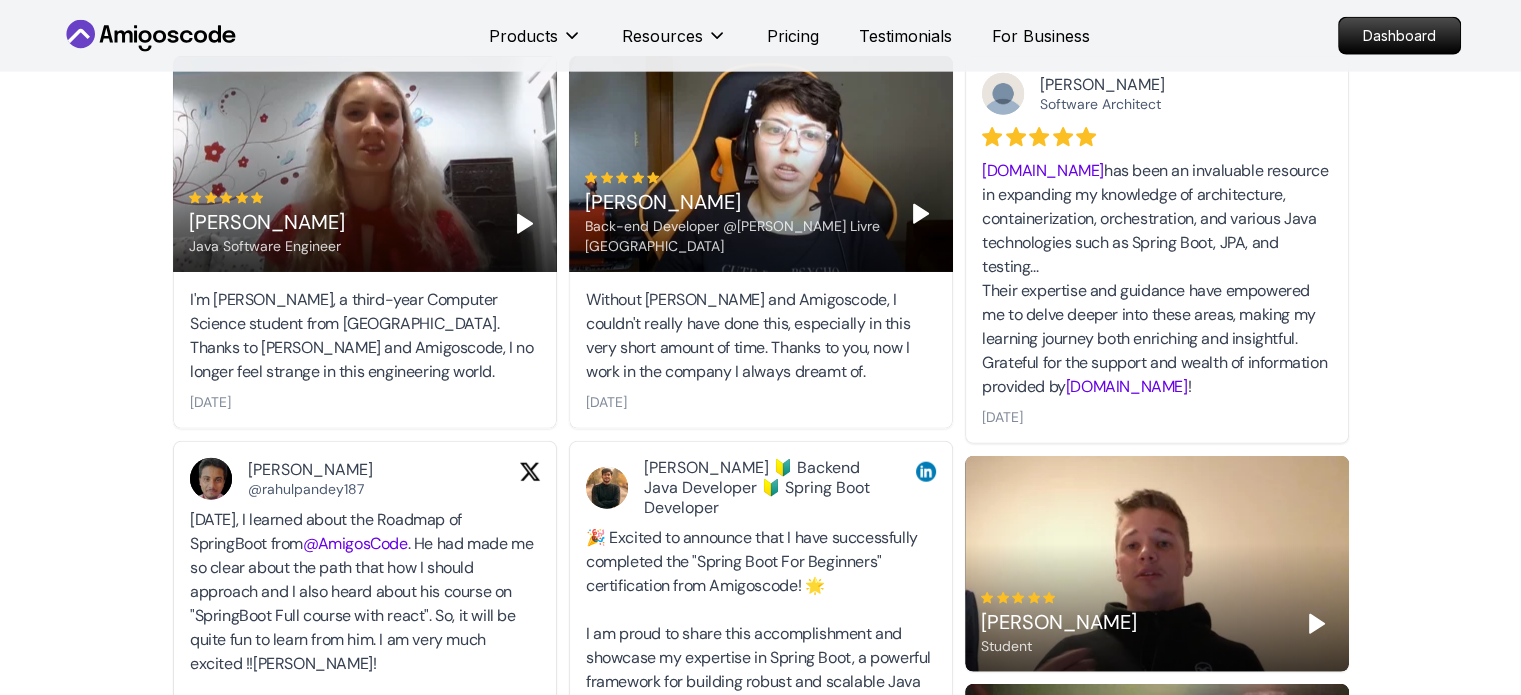 scroll, scrollTop: 4833, scrollLeft: 0, axis: vertical 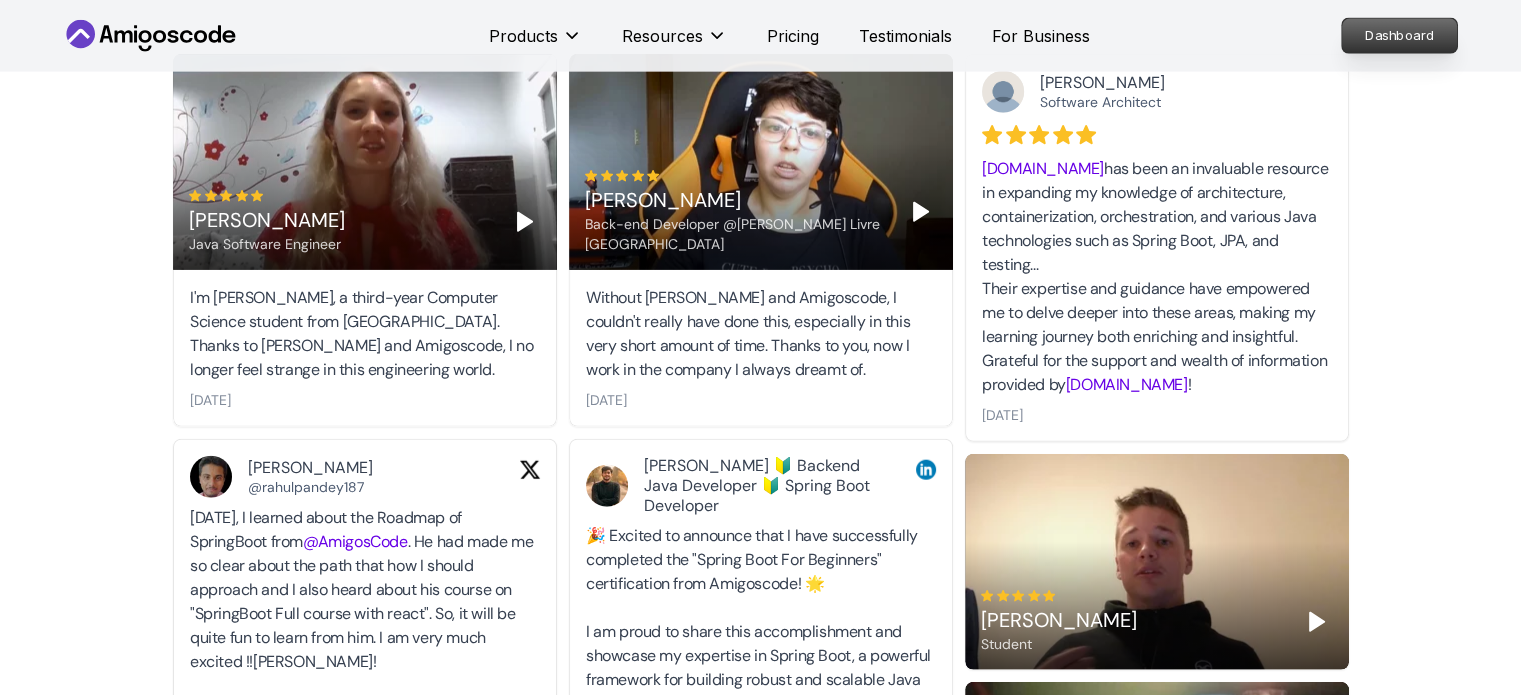 click on "Dashboard" at bounding box center [1399, 36] 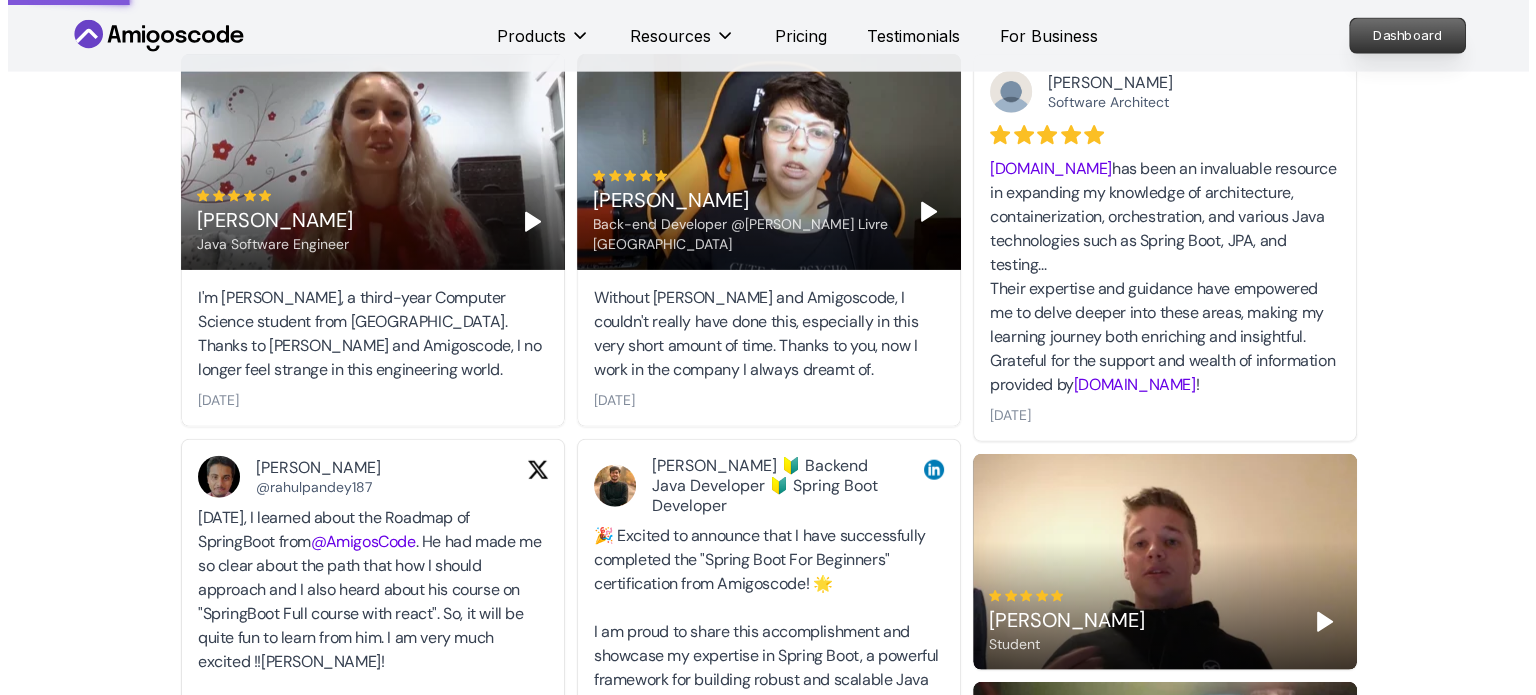 scroll, scrollTop: 0, scrollLeft: 0, axis: both 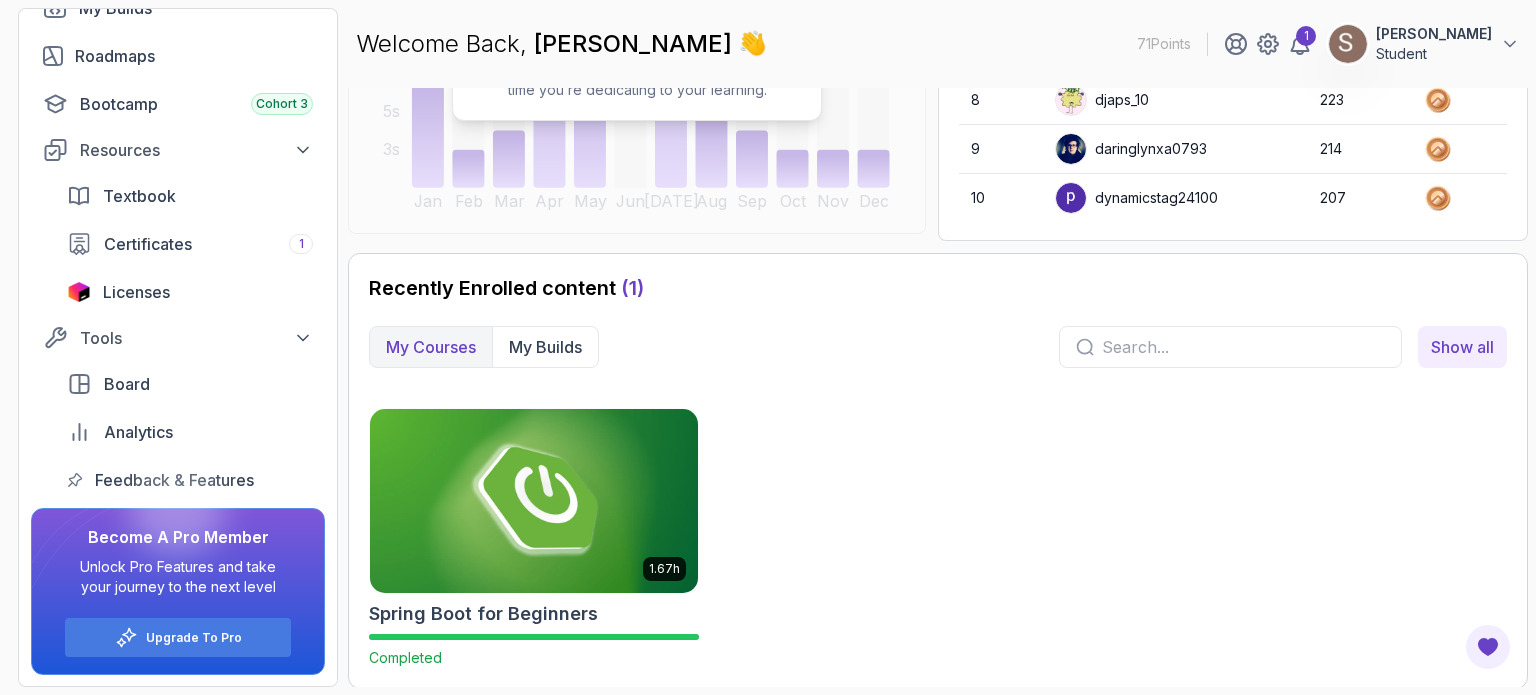 click on "Spring Boot for Beginners" at bounding box center (483, 614) 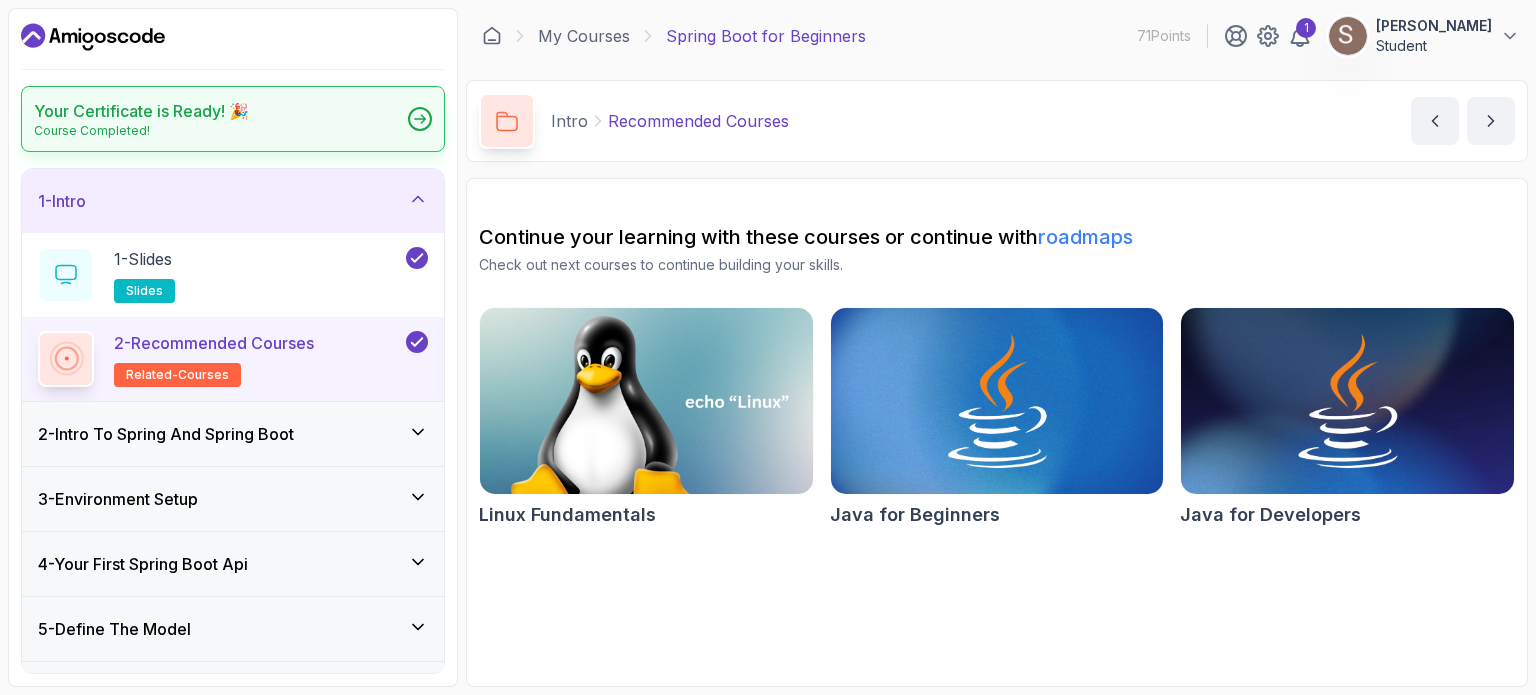 click on "Your Certificate is Ready! 🎉" at bounding box center (141, 111) 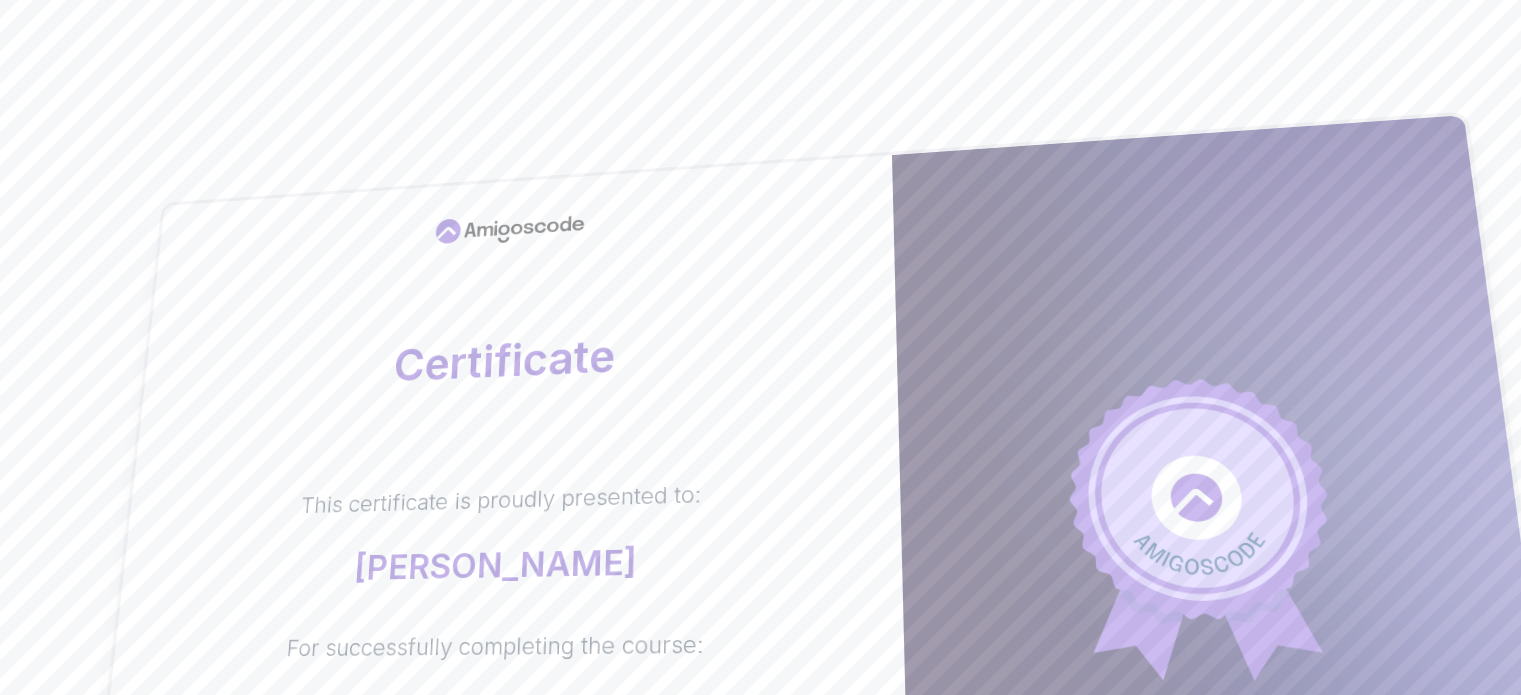 scroll, scrollTop: 168, scrollLeft: 0, axis: vertical 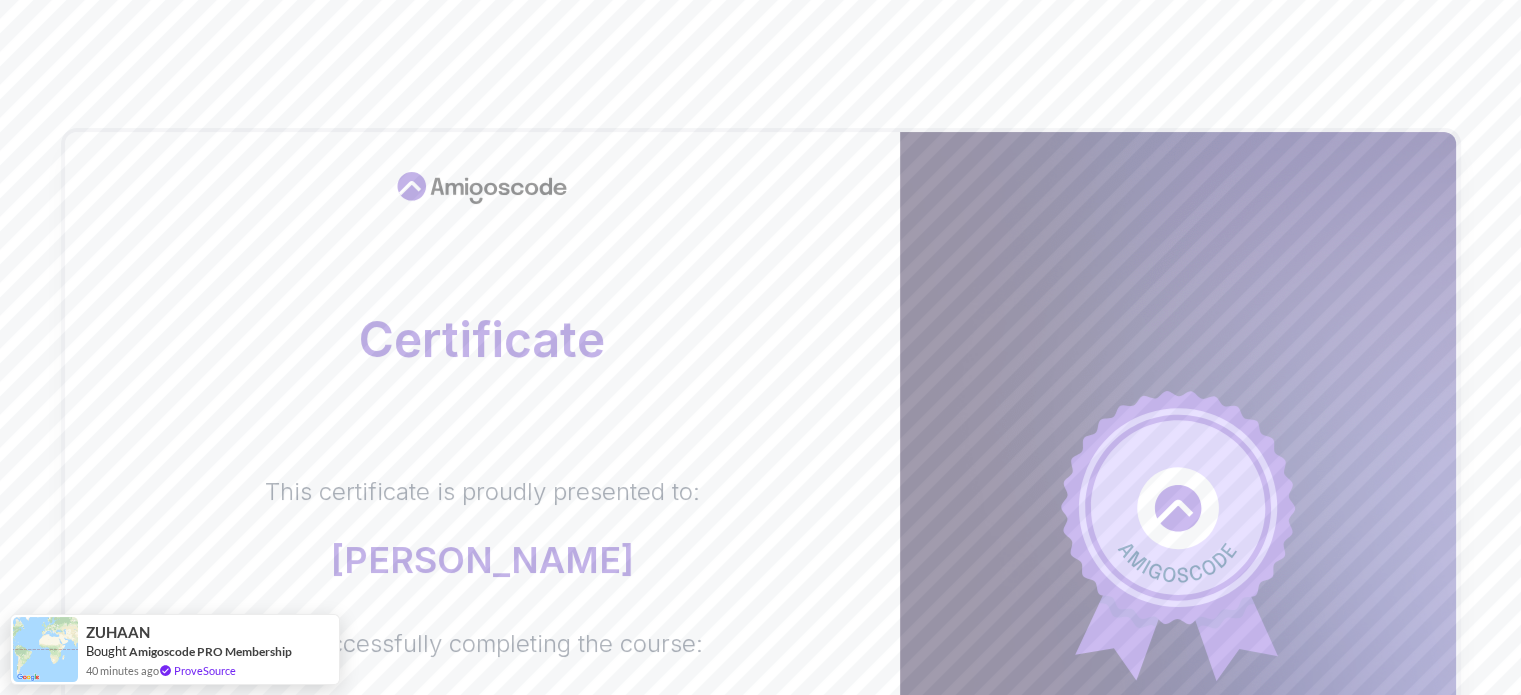 click on "Certificate This certificate is proudly presented to: Shravani Talwar For successfully completing the course: Spring Boot for Beginners Cert ID:   f0bb5135-fbe6-4832-8e2f-7f355d64646e Issued Date:   2025-06-21 Nelson Djalo Founder of Amigoscode Shravani Talwar Student Spring Boot for Beginners Build a CRUD API with Spring Boot and PostgreSQL database using Spring Data JPA and Spring AI
ZUHAAN Bought   Amigoscode PRO Membership 40 minutes ago     ProveSource" at bounding box center [760, 633] 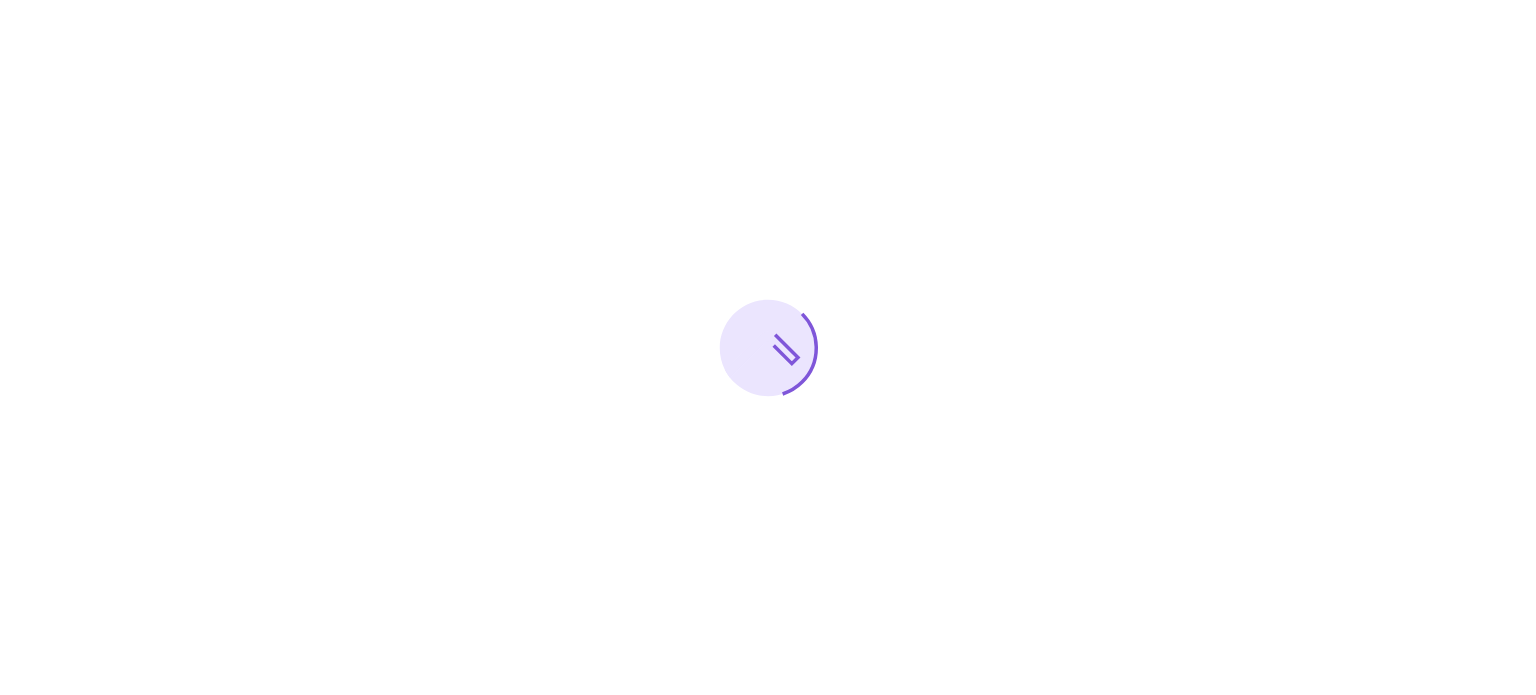 scroll, scrollTop: 0, scrollLeft: 0, axis: both 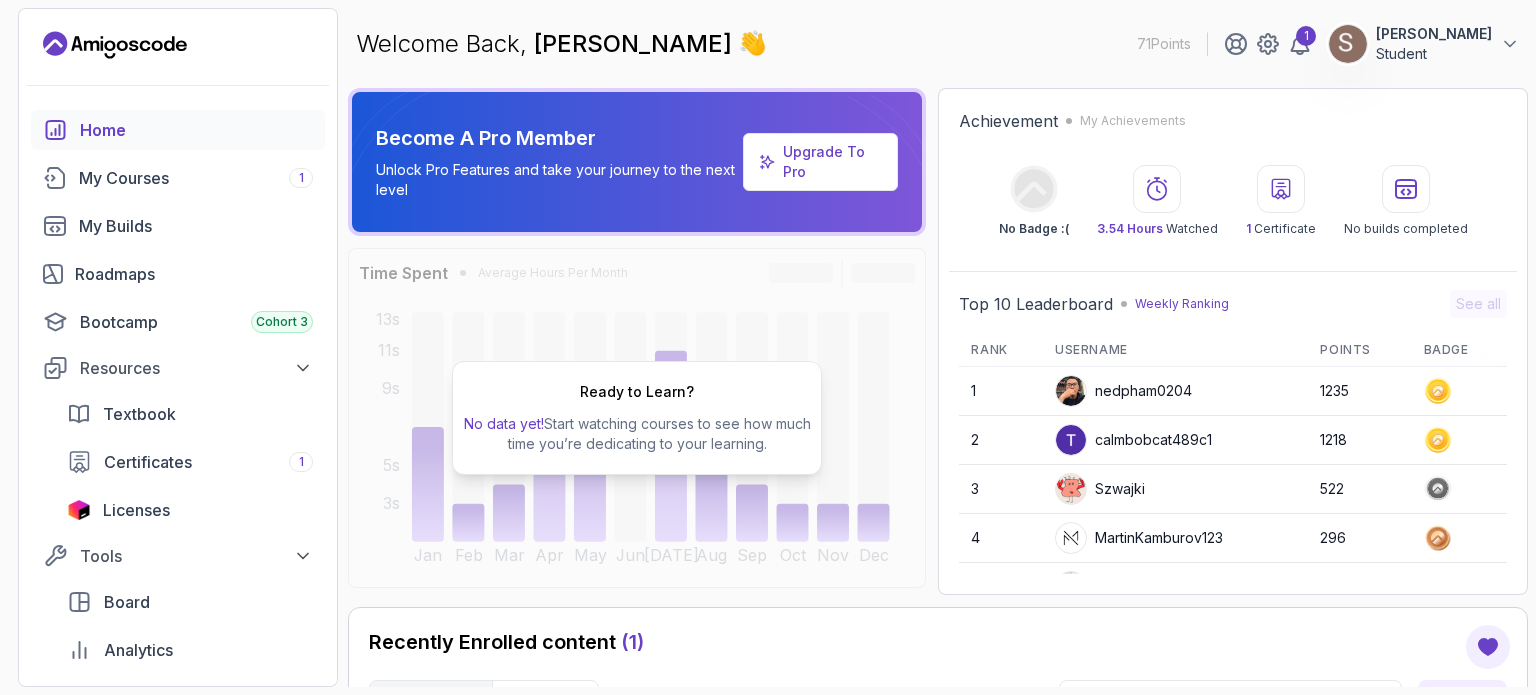 click 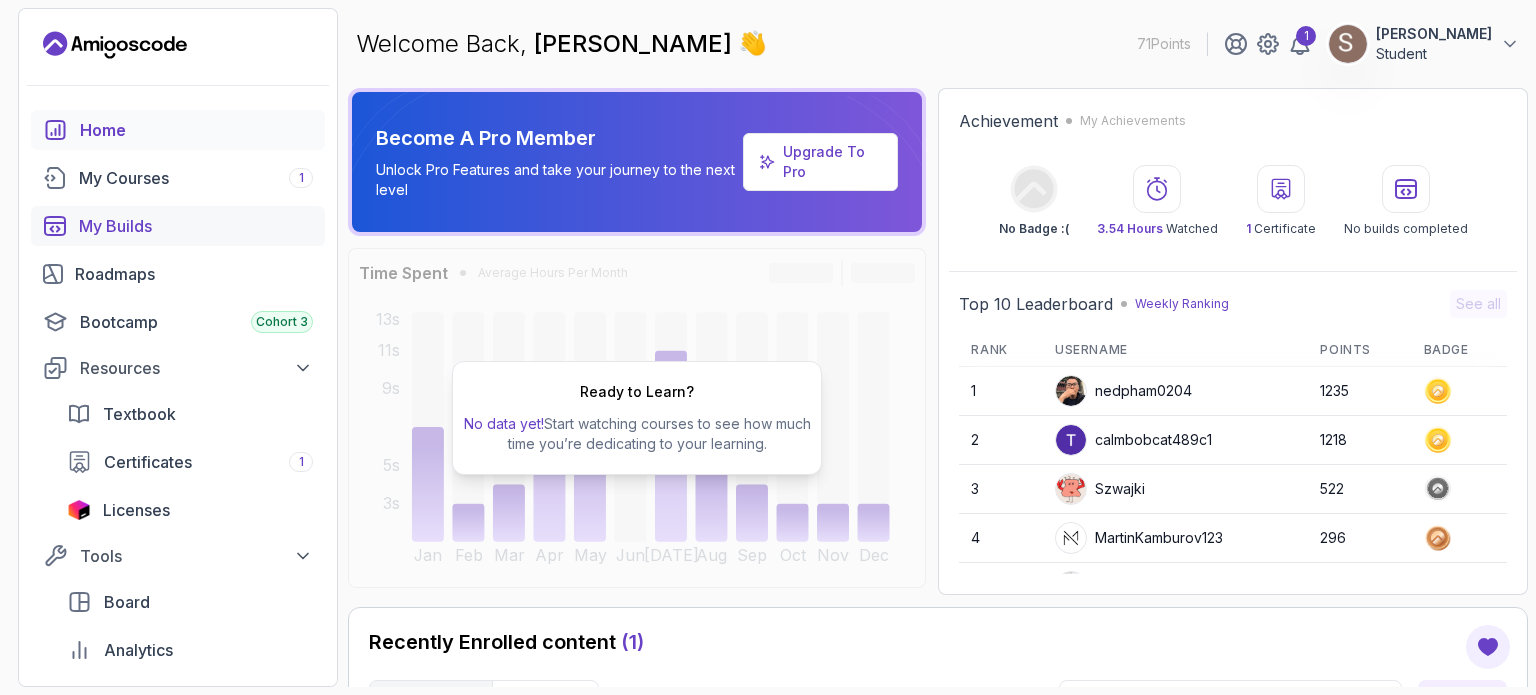 click on "My Builds" at bounding box center [196, 226] 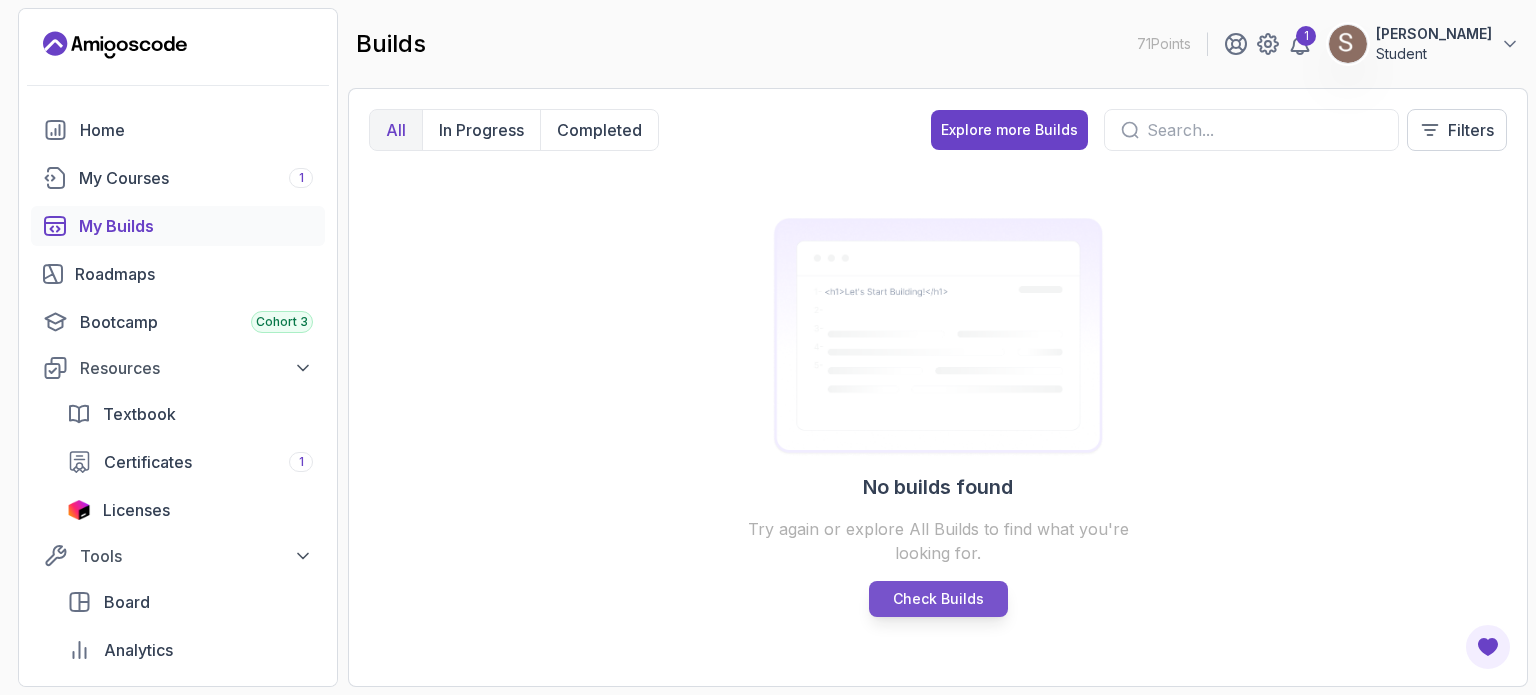 click on "Check Builds" at bounding box center (938, 599) 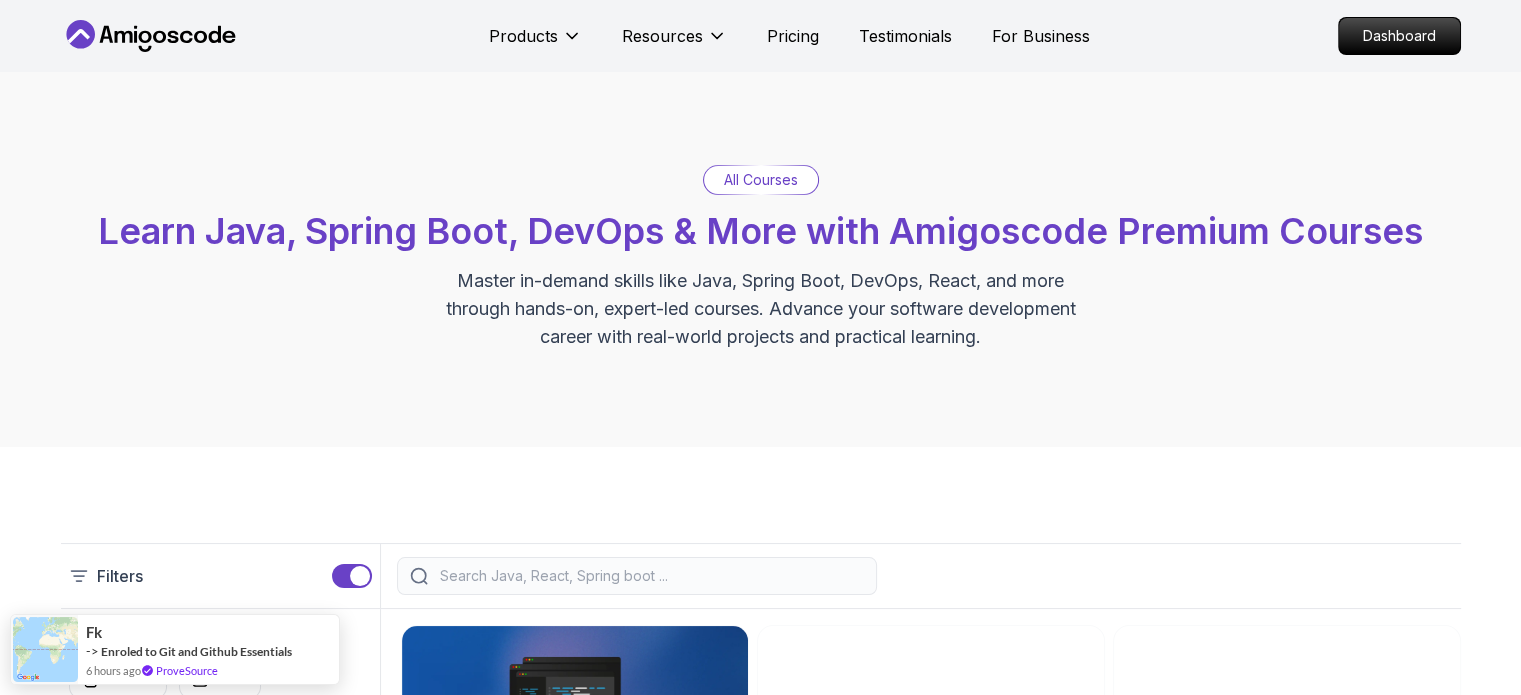scroll, scrollTop: 0, scrollLeft: 0, axis: both 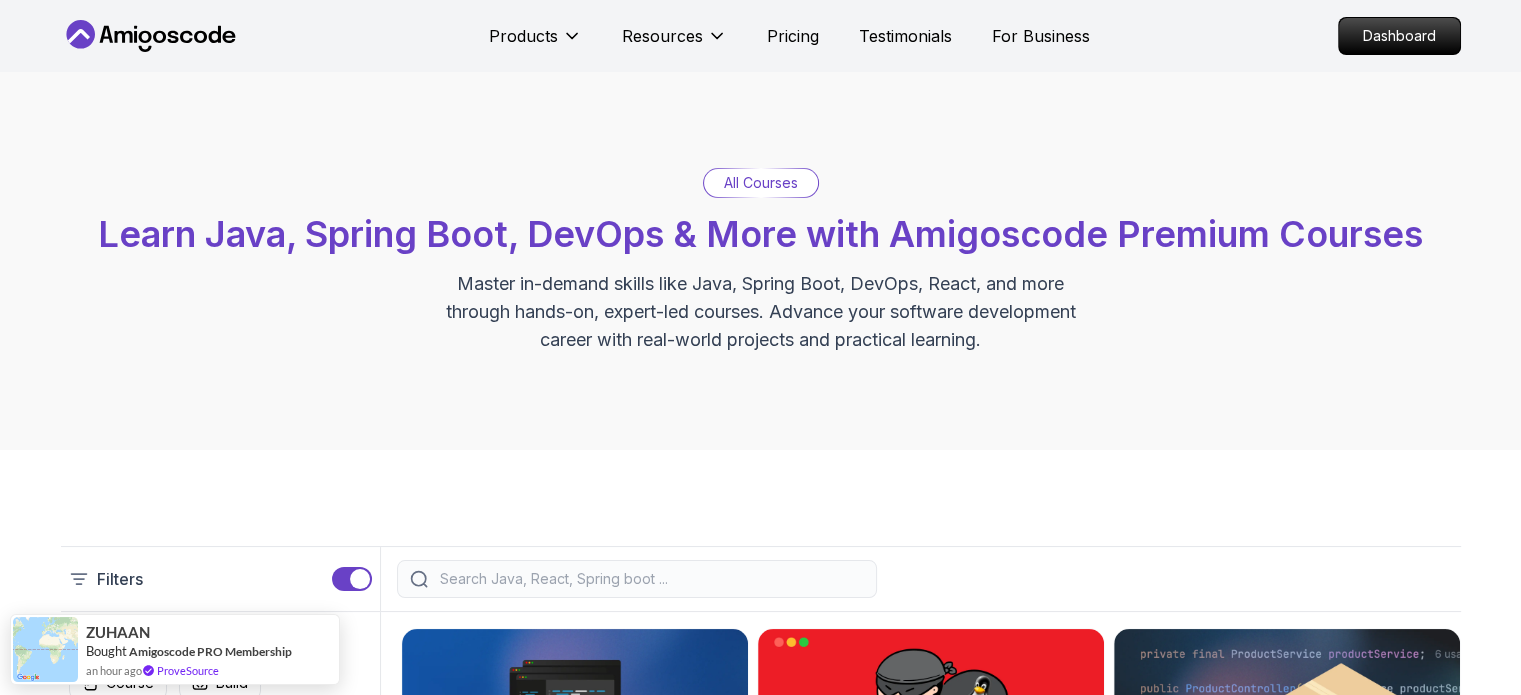 click on "Learn Java, Spring Boot, DevOps & More with Amigoscode Premium Courses" at bounding box center [760, 234] 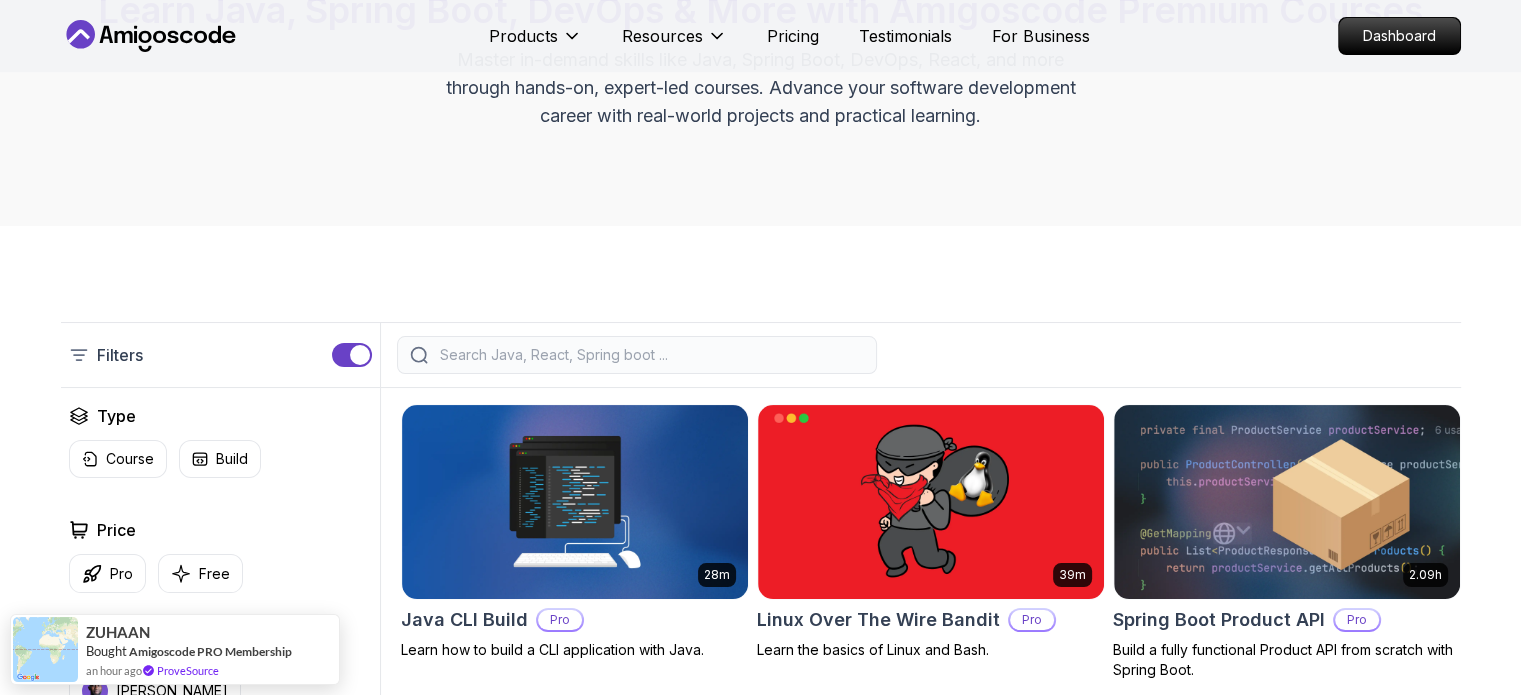 scroll, scrollTop: 206, scrollLeft: 0, axis: vertical 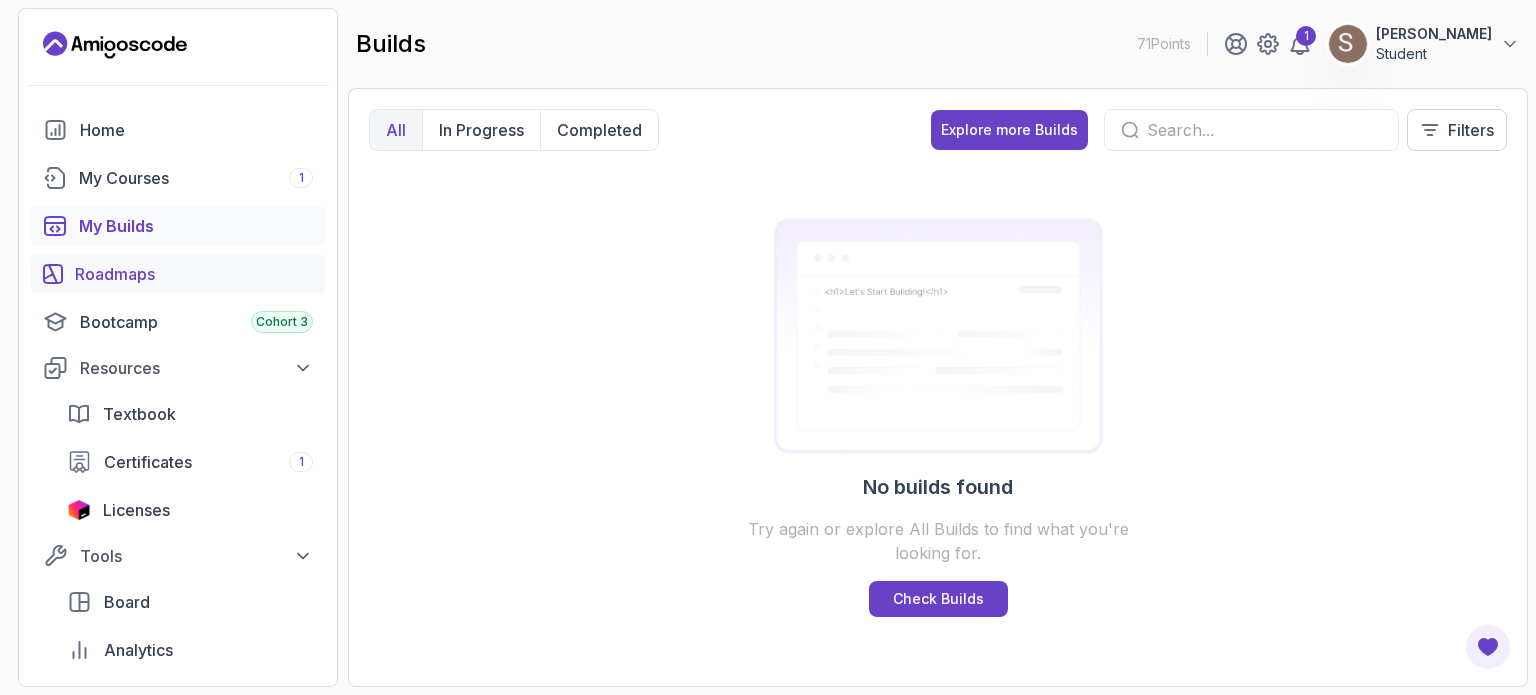 click on "Roadmaps" at bounding box center (194, 274) 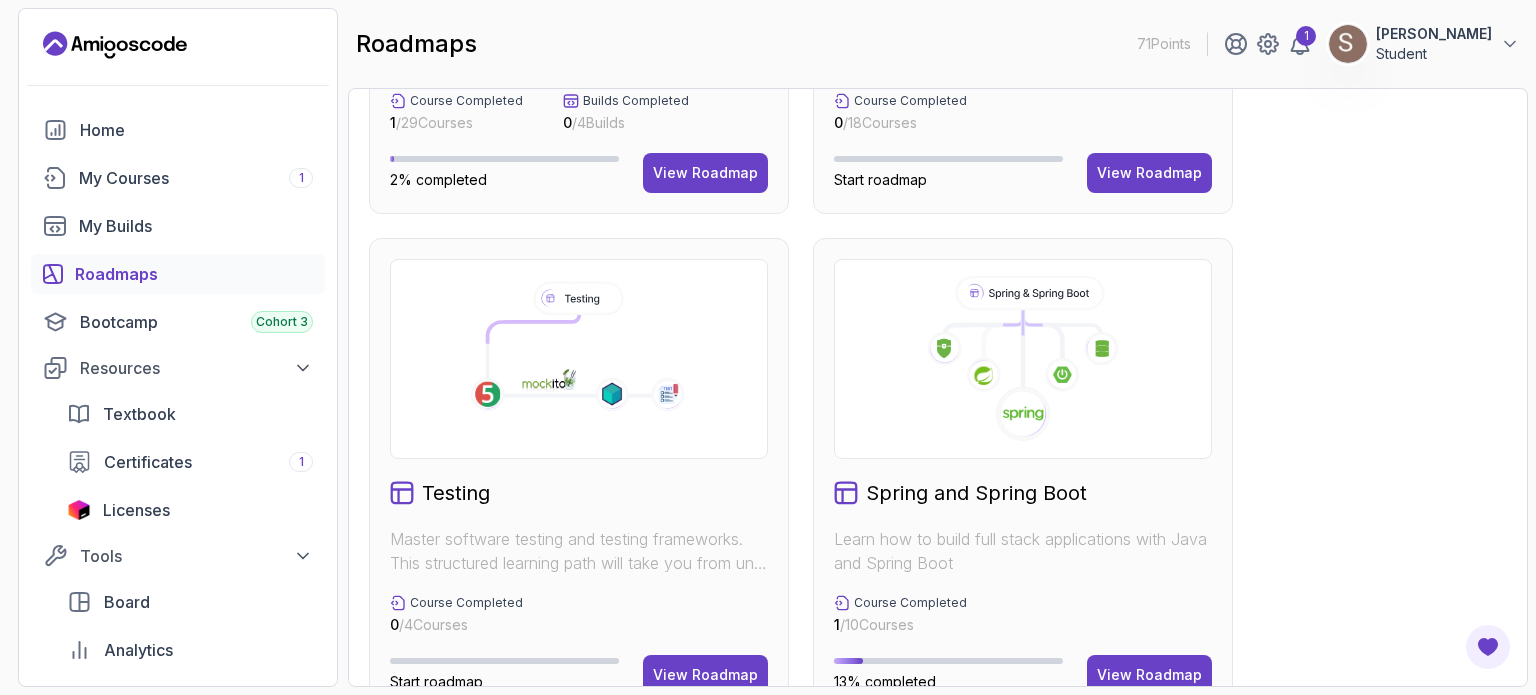 scroll, scrollTop: 923, scrollLeft: 0, axis: vertical 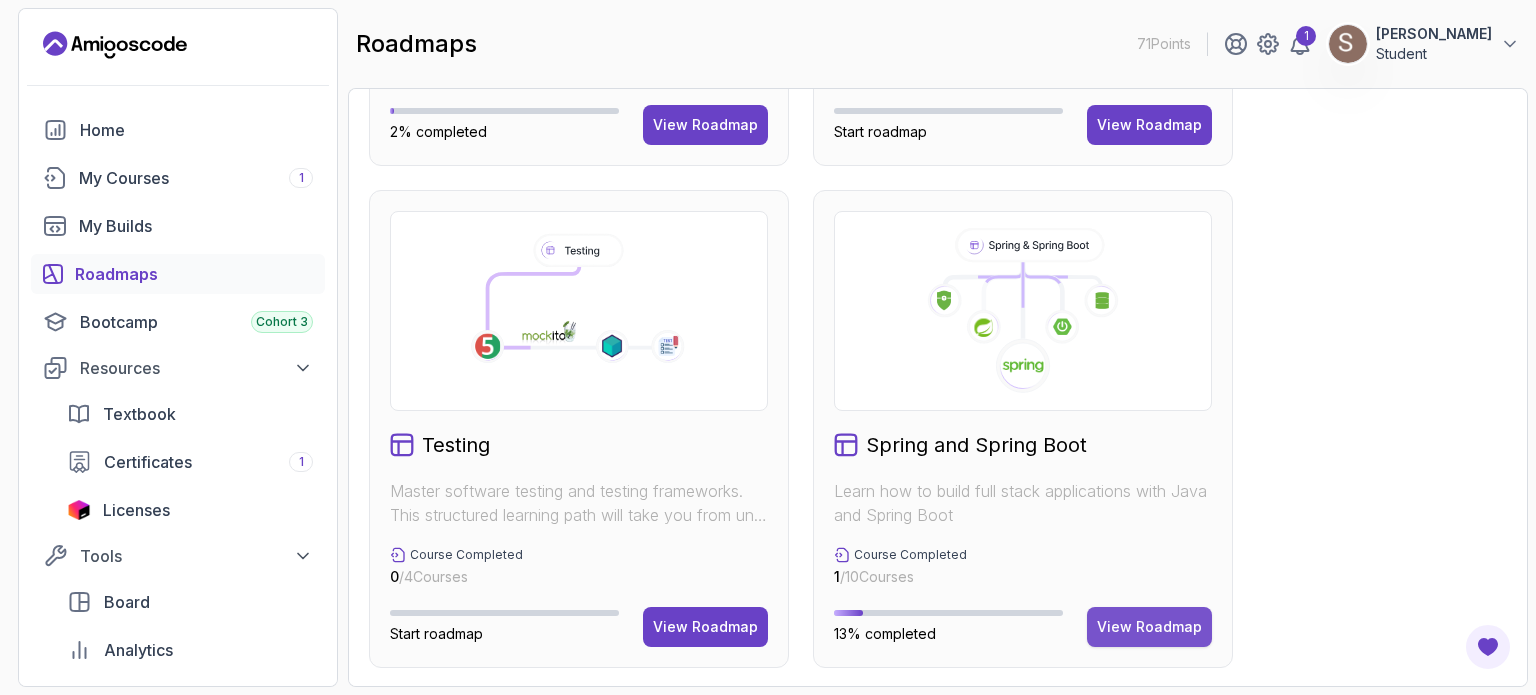 click on "View Roadmap" at bounding box center (1149, 627) 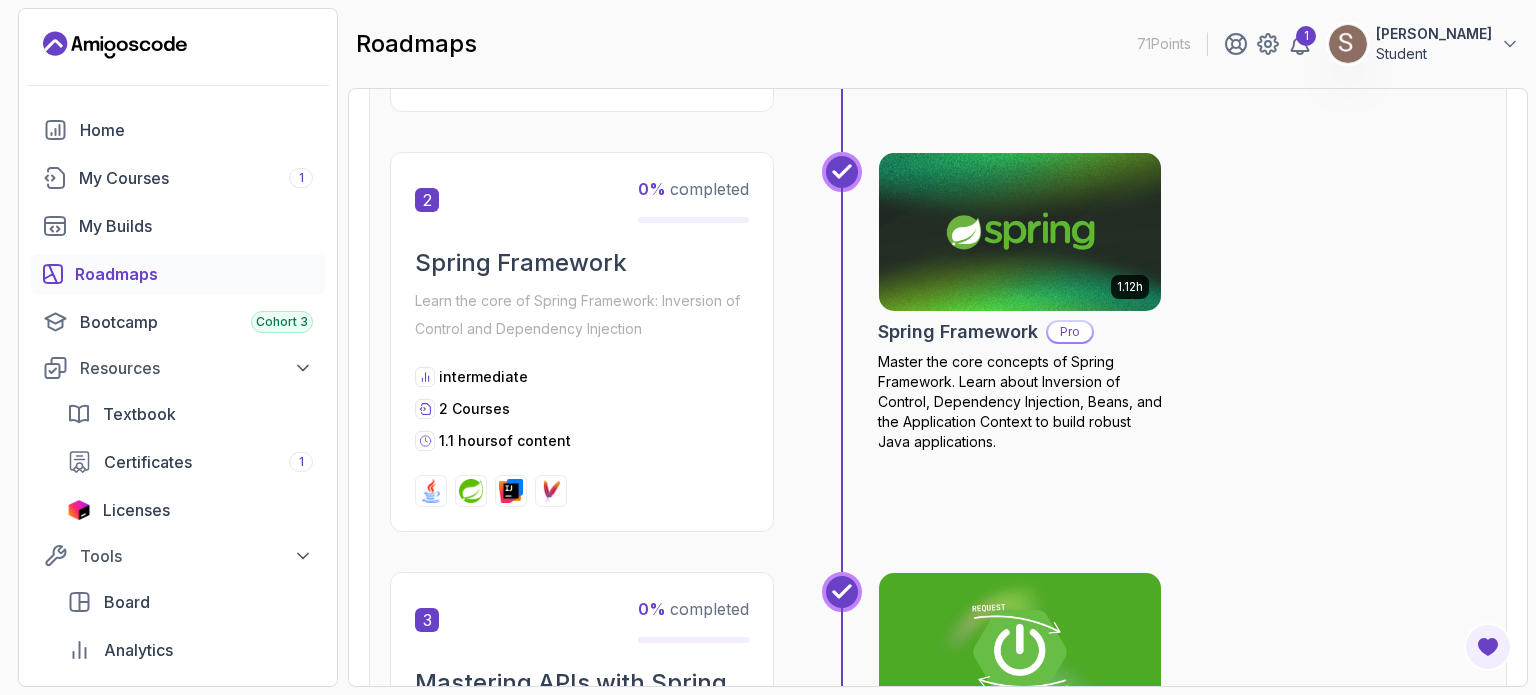 scroll, scrollTop: 900, scrollLeft: 0, axis: vertical 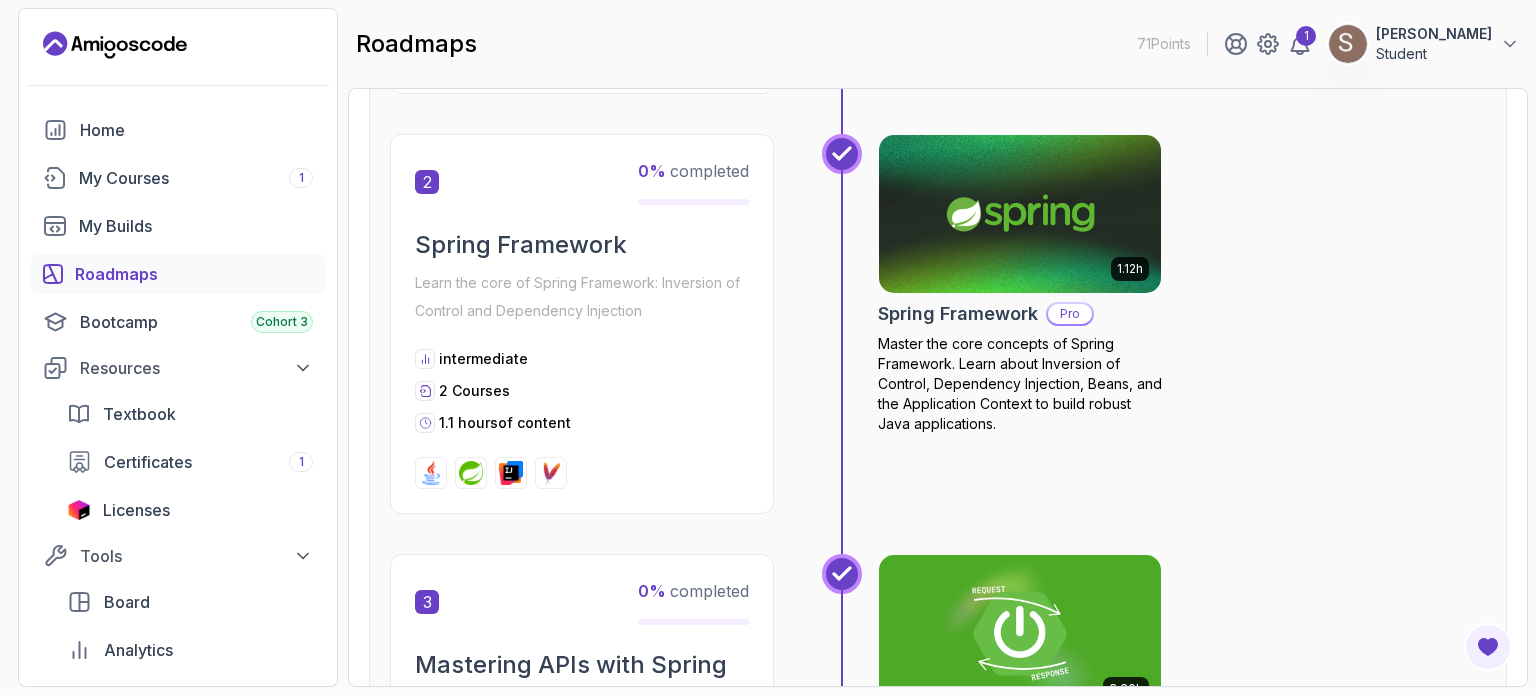 click on "2 0 % completed Spring Framework Learn the core of Spring Framework: Inversion of Control and Dependency Injection intermediate 2   Courses   1.1 hours  of content" at bounding box center [582, 324] 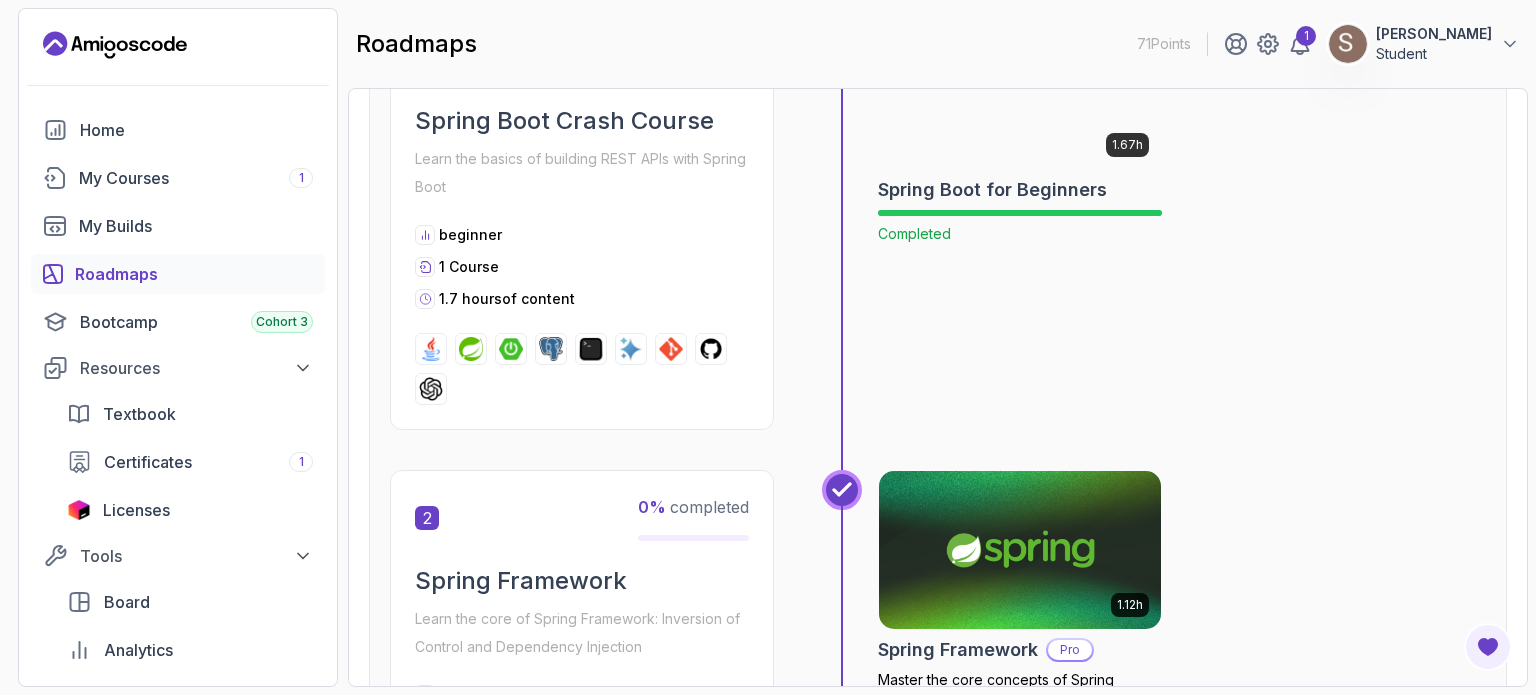 scroll, scrollTop: 0, scrollLeft: 0, axis: both 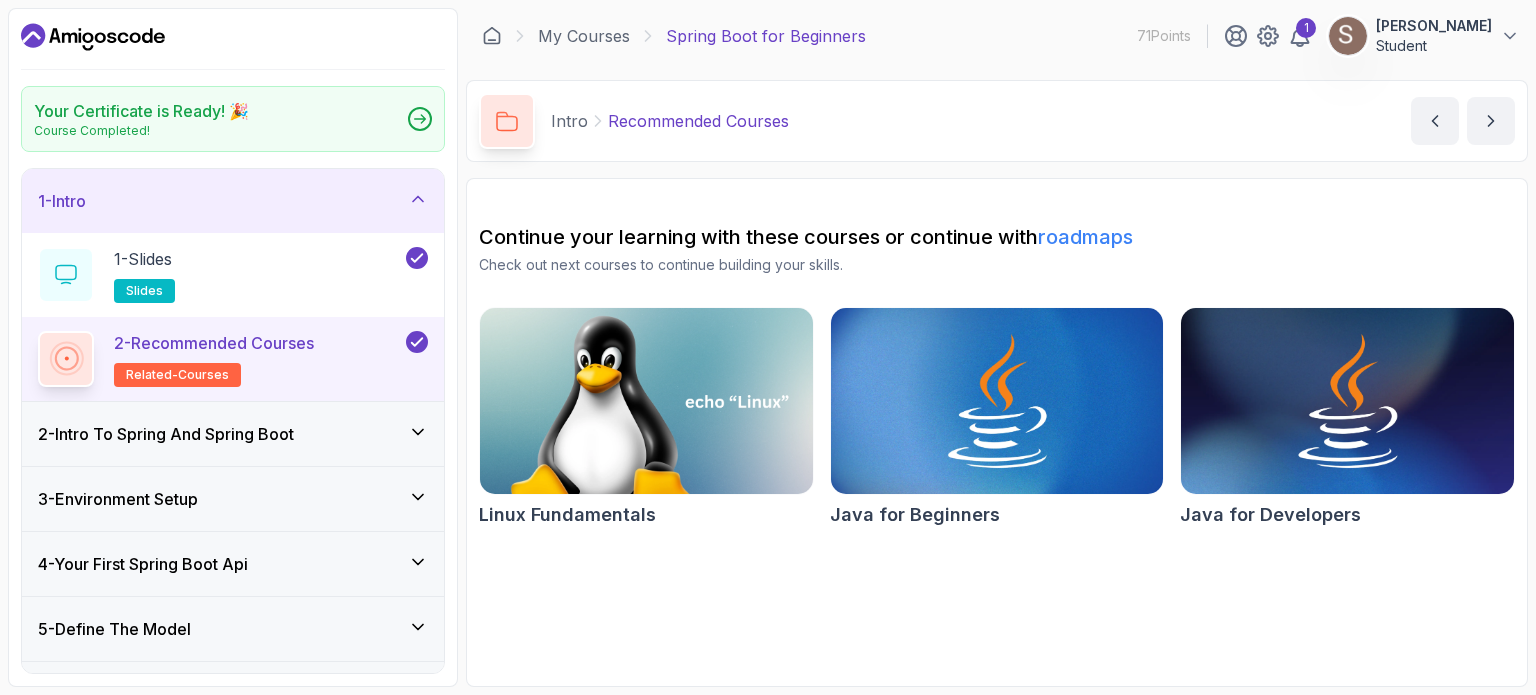 click on "71  Points" at bounding box center [1164, 36] 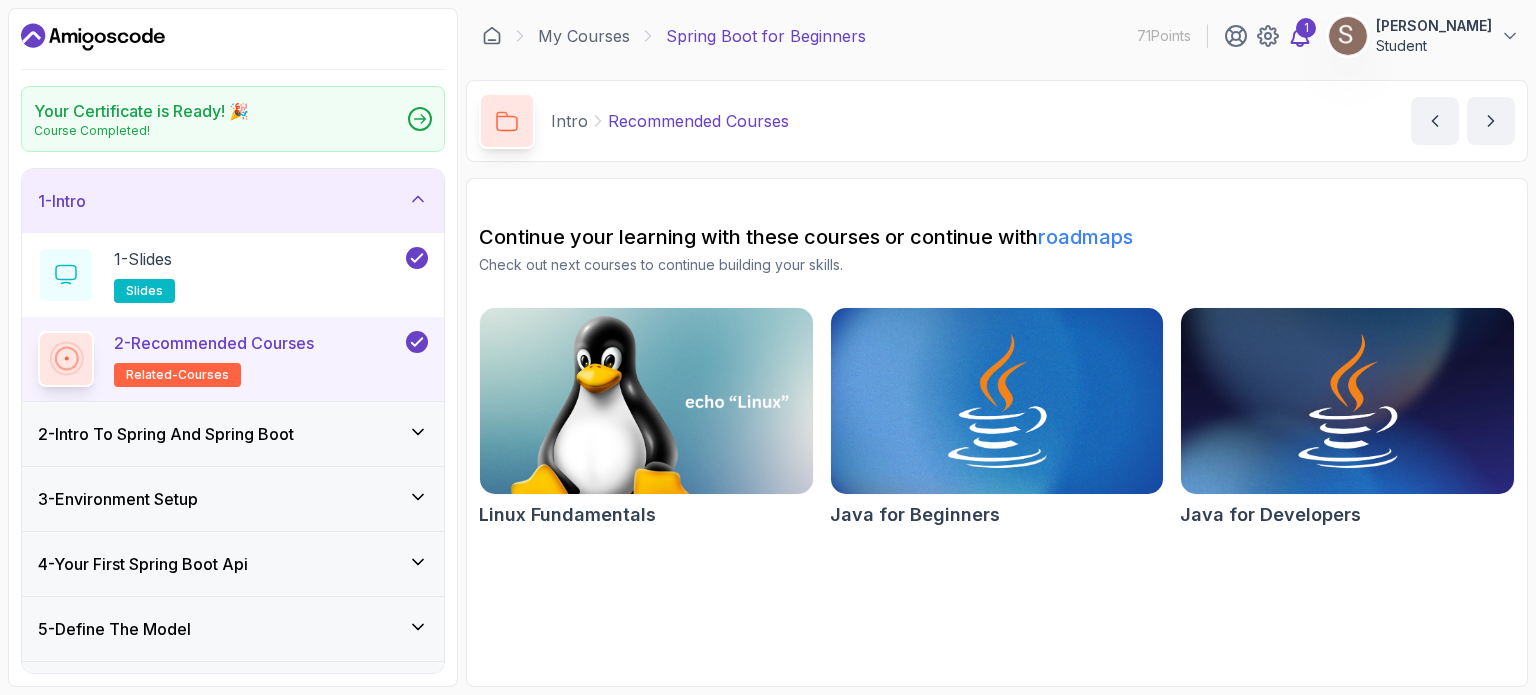 click 